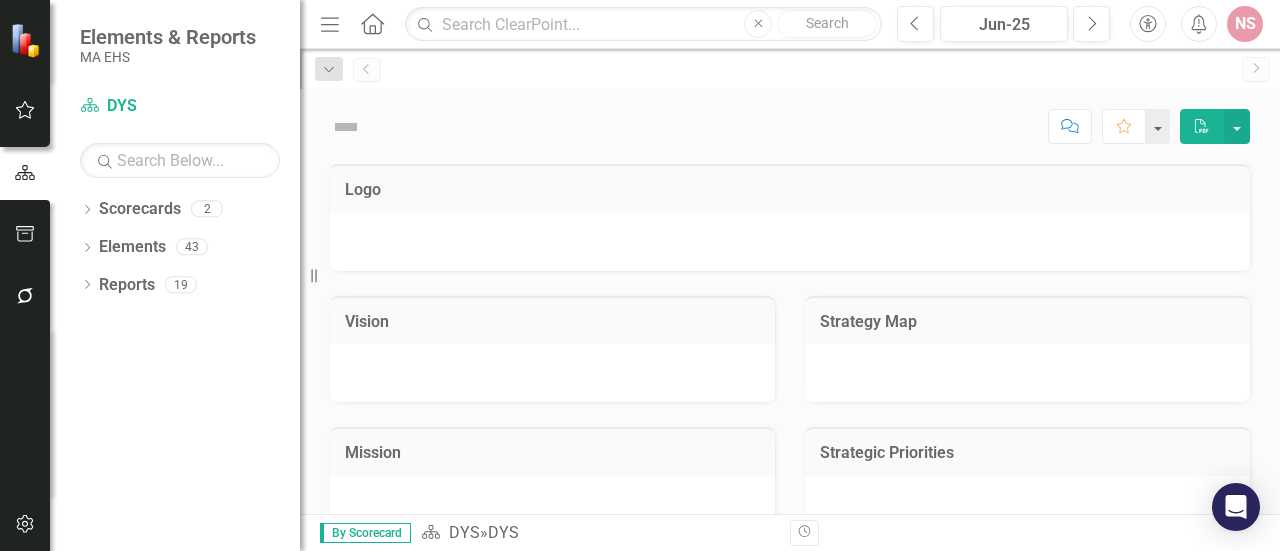 scroll, scrollTop: 0, scrollLeft: 0, axis: both 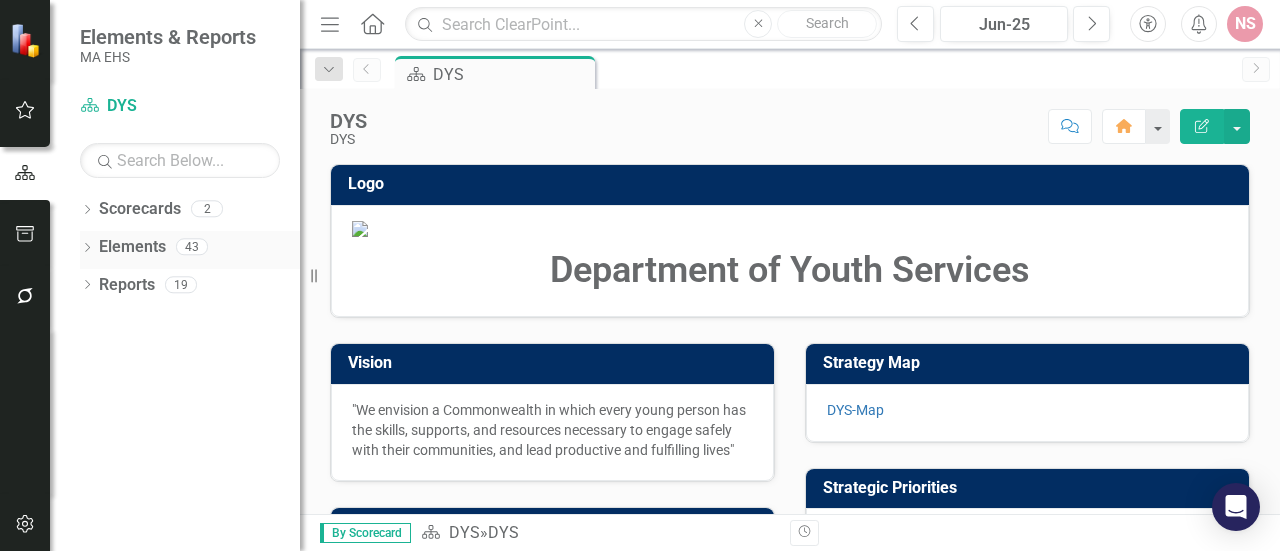 click on "Elements" at bounding box center [132, 247] 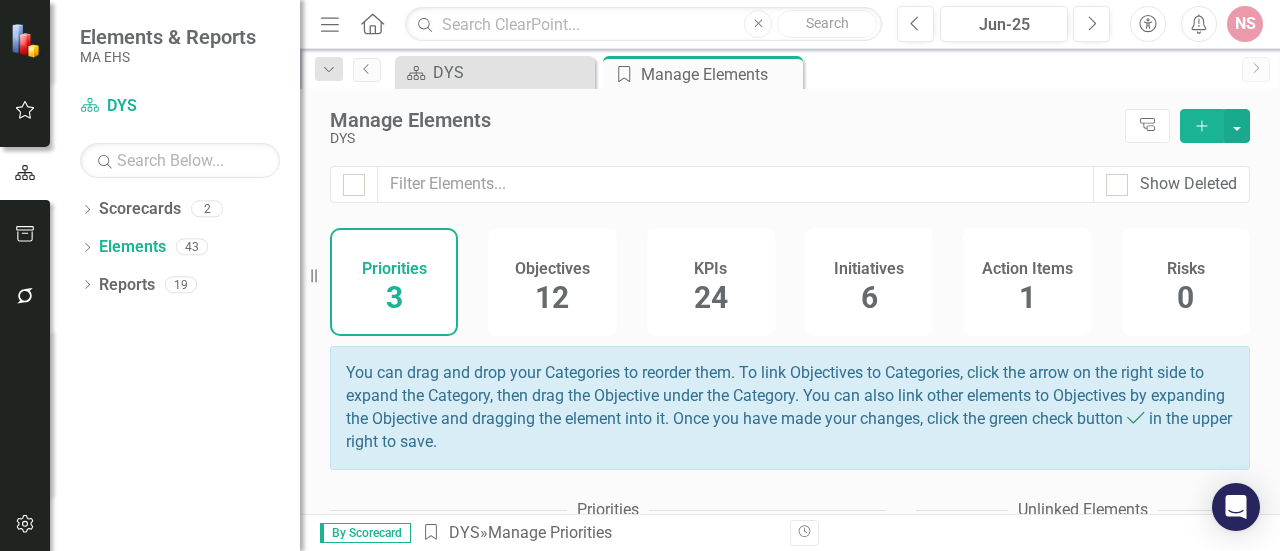 click on "24" at bounding box center (711, 297) 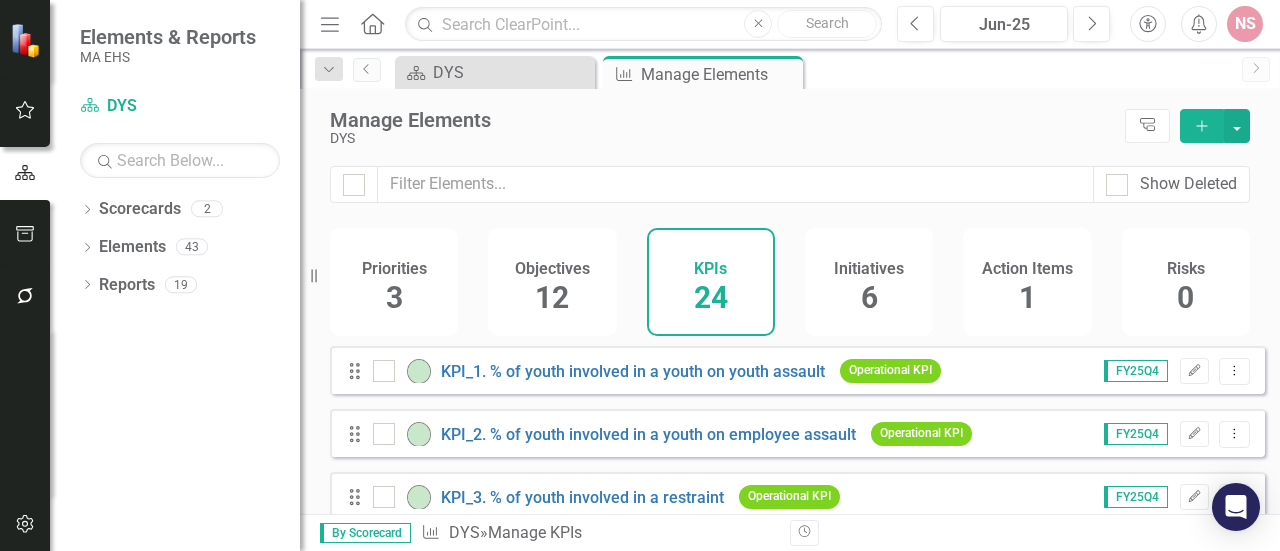scroll, scrollTop: 306, scrollLeft: 0, axis: vertical 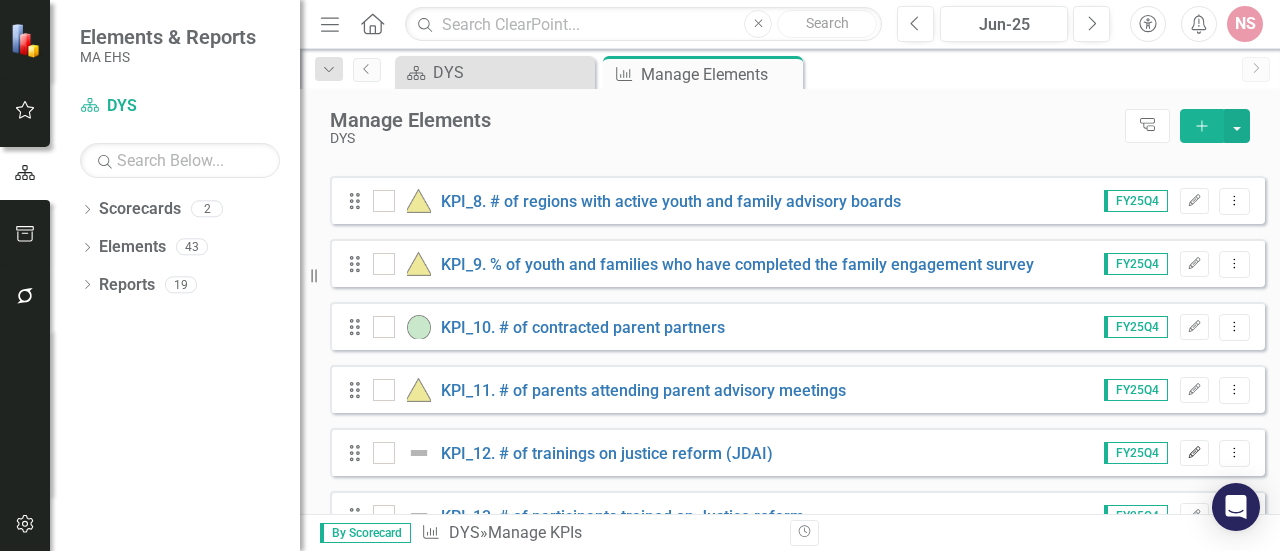 click on "Edit" 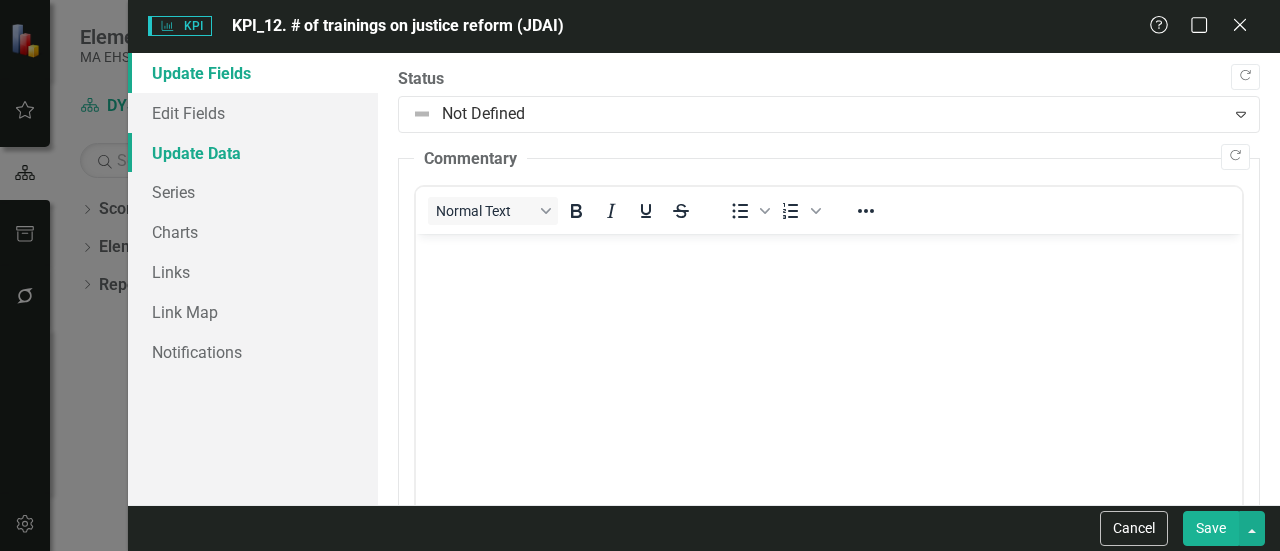 scroll, scrollTop: 0, scrollLeft: 0, axis: both 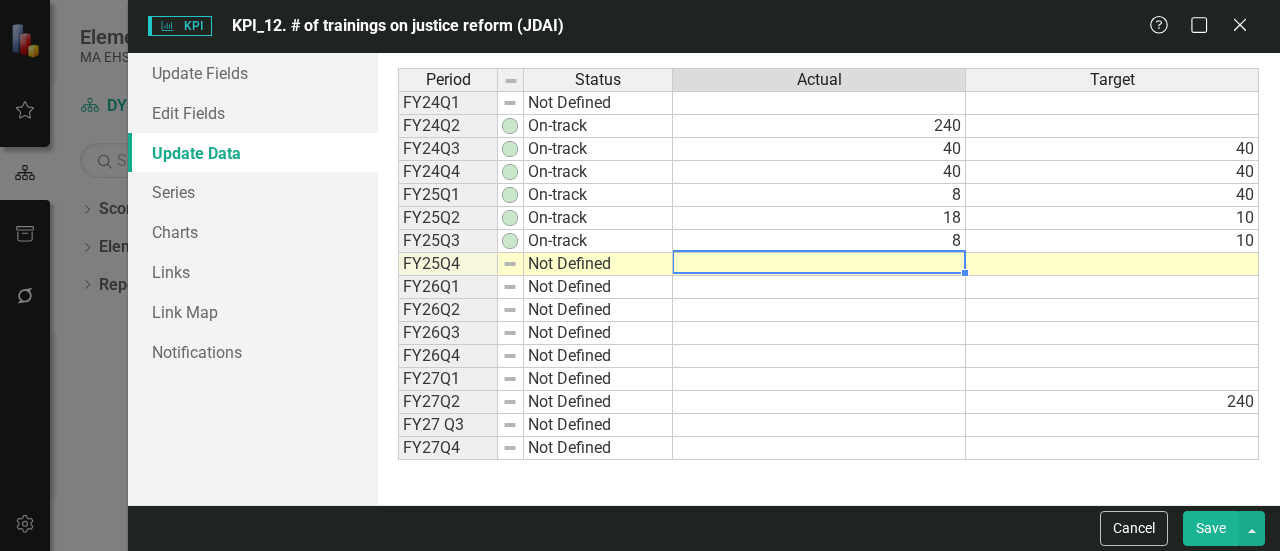 click at bounding box center (819, 264) 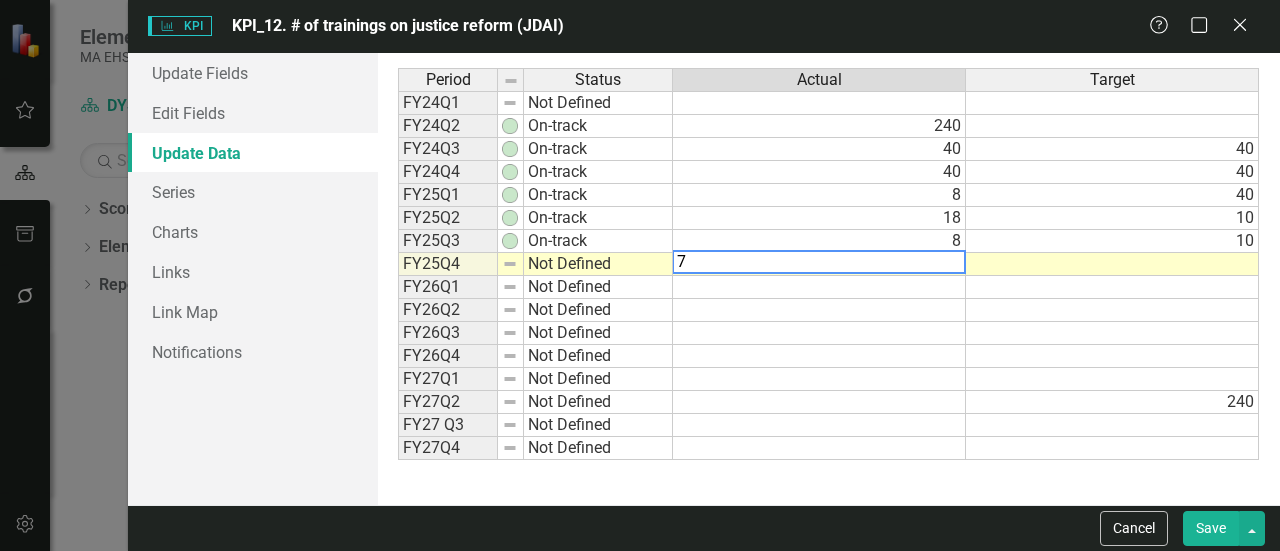 type on "7" 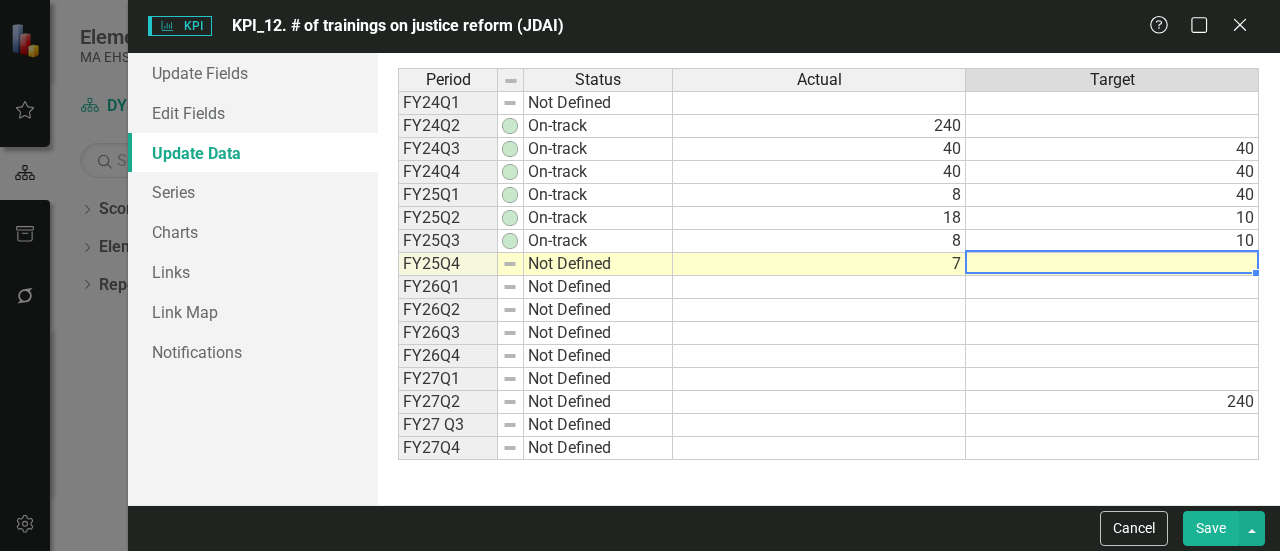 click at bounding box center [1112, 264] 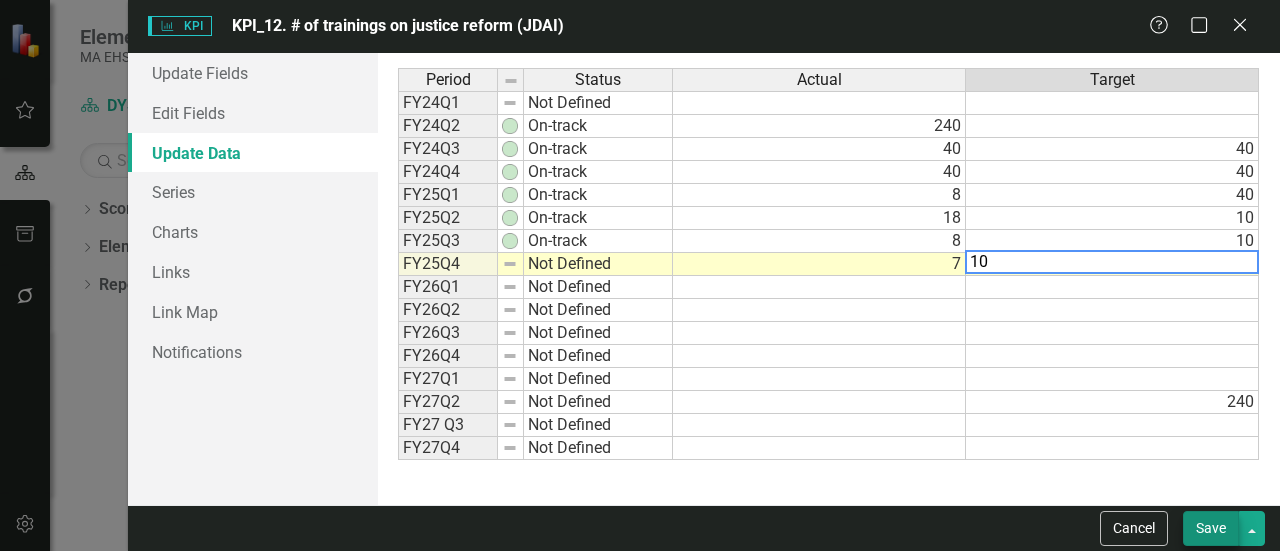 type on "10" 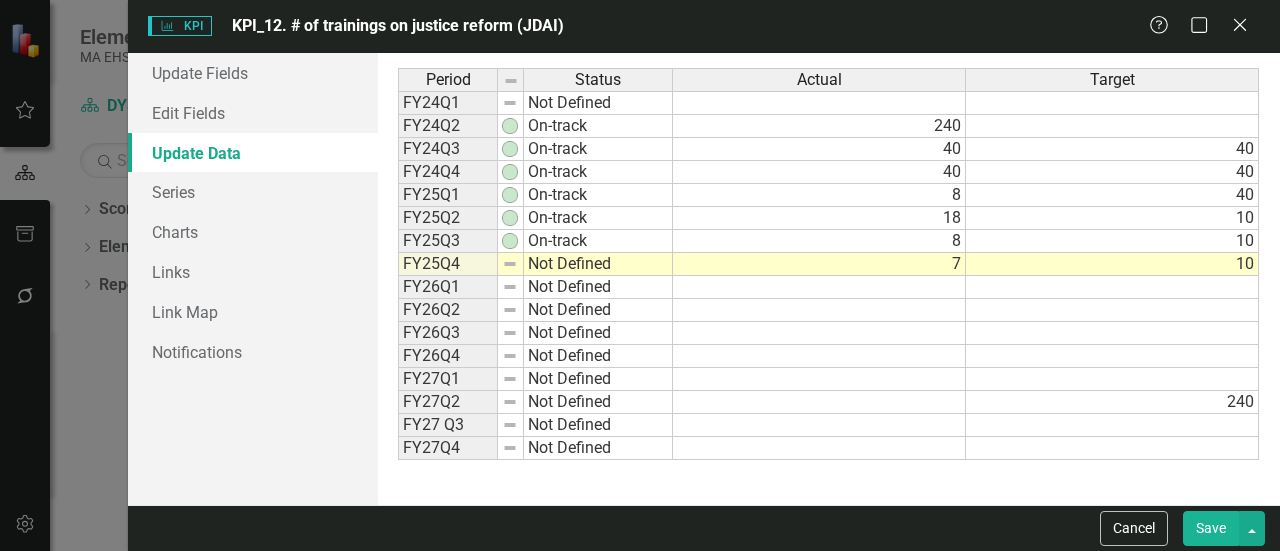click on "Save" at bounding box center (1211, 528) 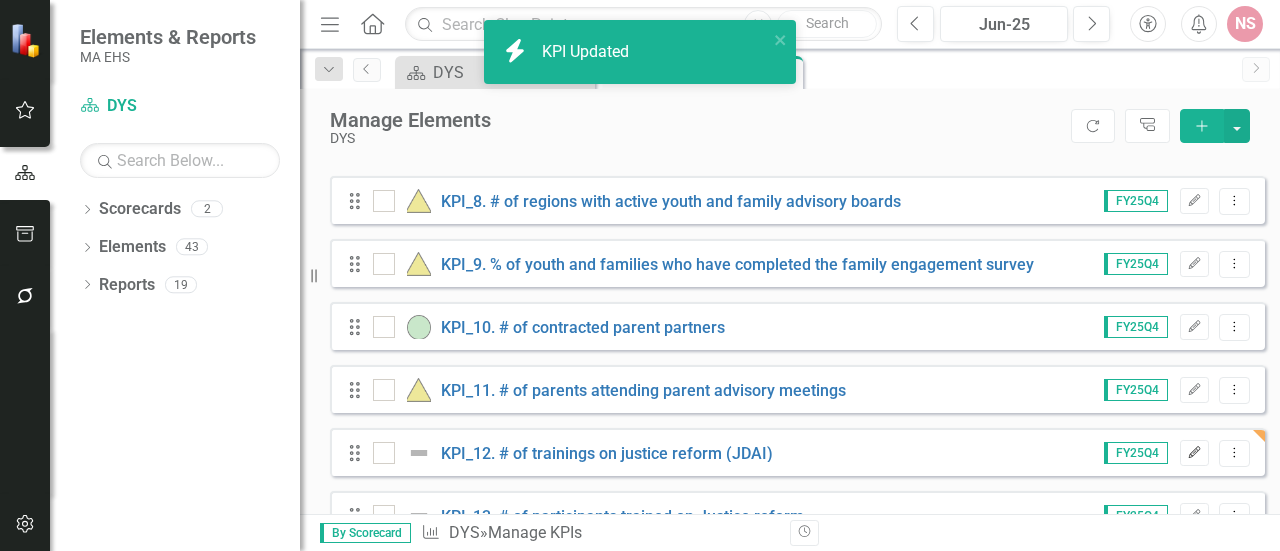 click on "Edit" at bounding box center (1194, 453) 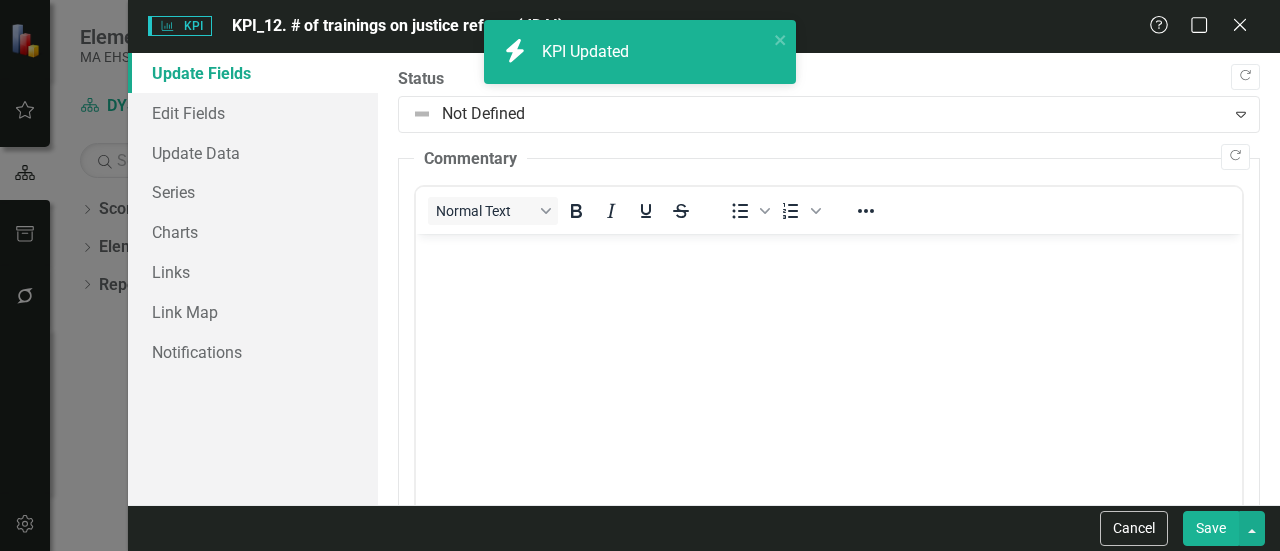 scroll, scrollTop: 0, scrollLeft: 0, axis: both 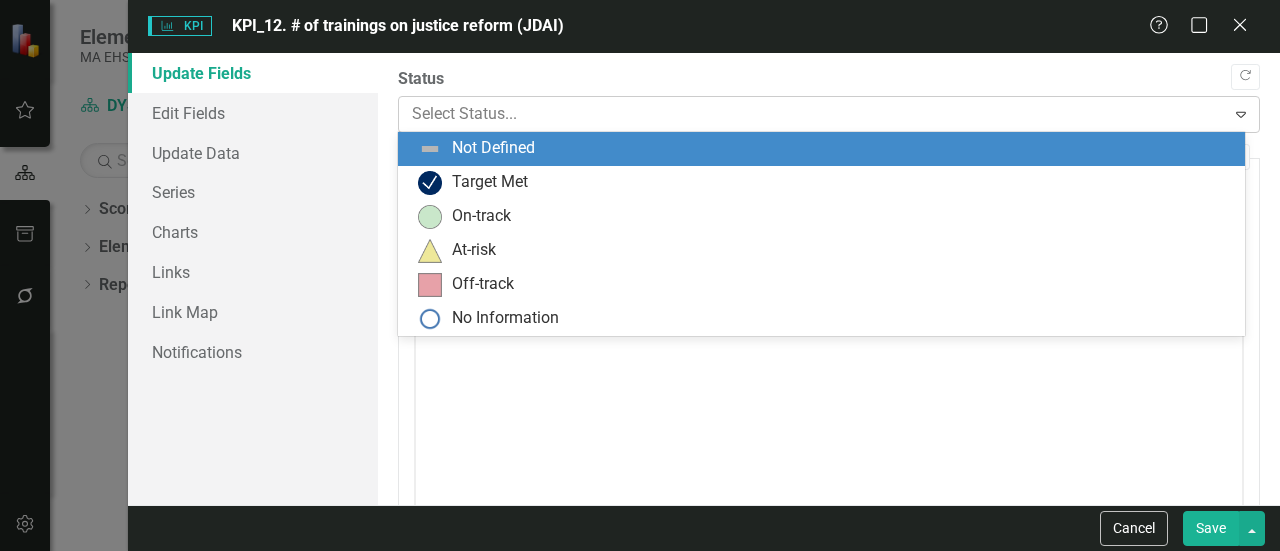 click on "Select Status..." at bounding box center (812, 114) 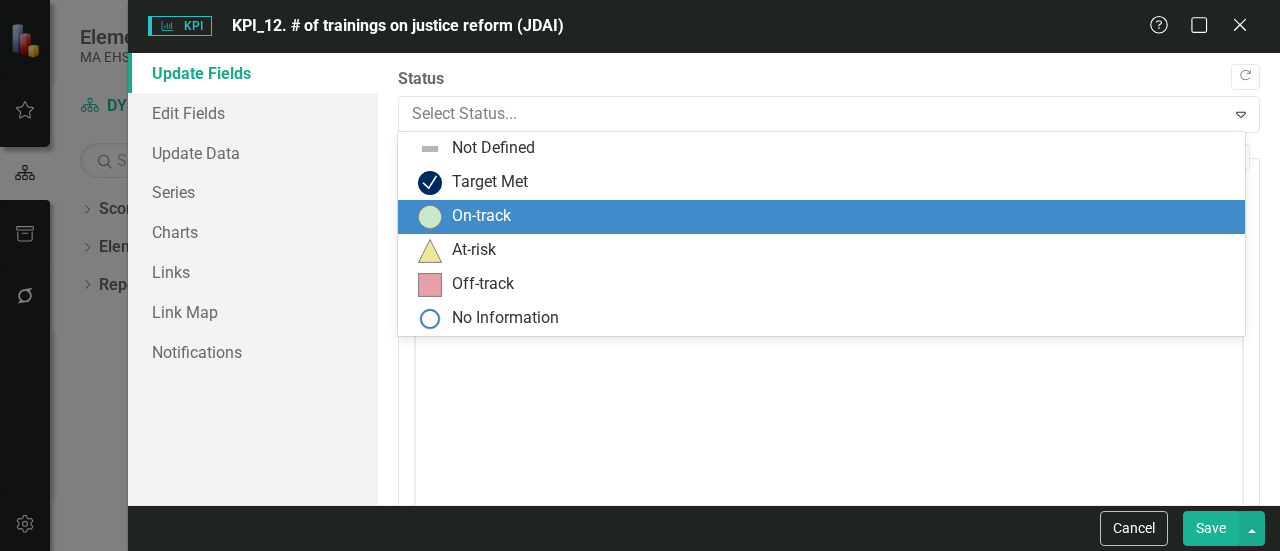 click at bounding box center [430, 217] 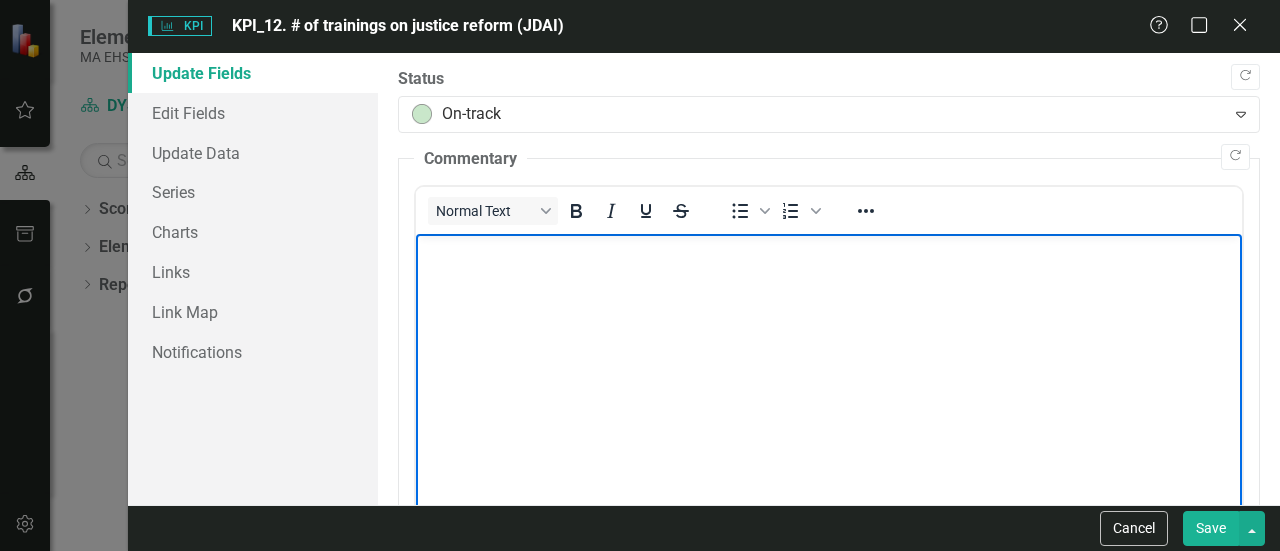 click at bounding box center [829, 251] 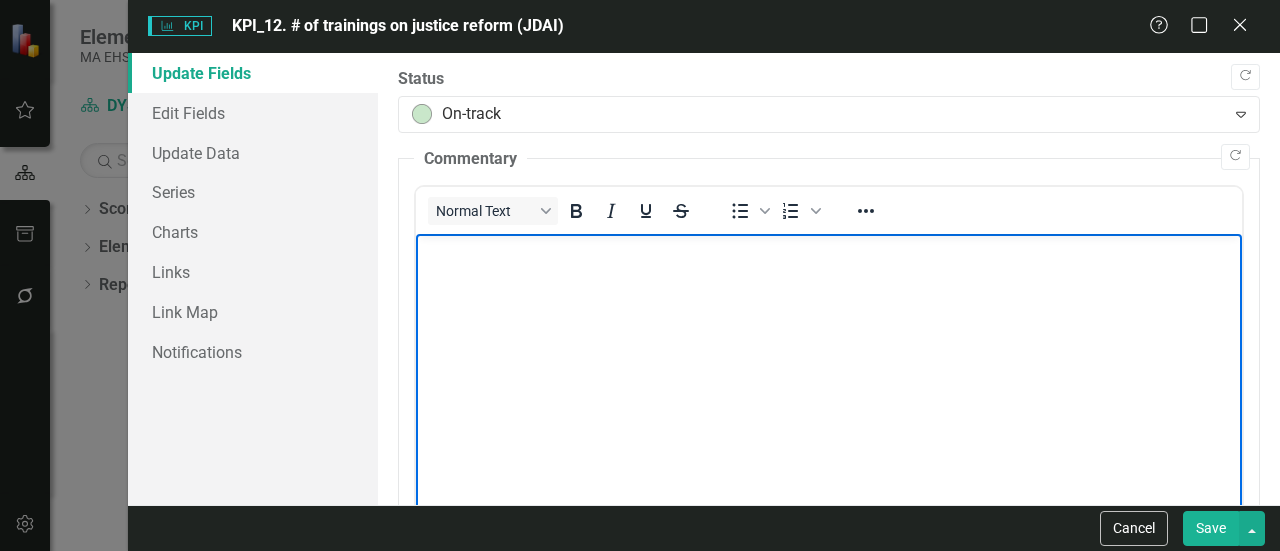 click at bounding box center (829, 251) 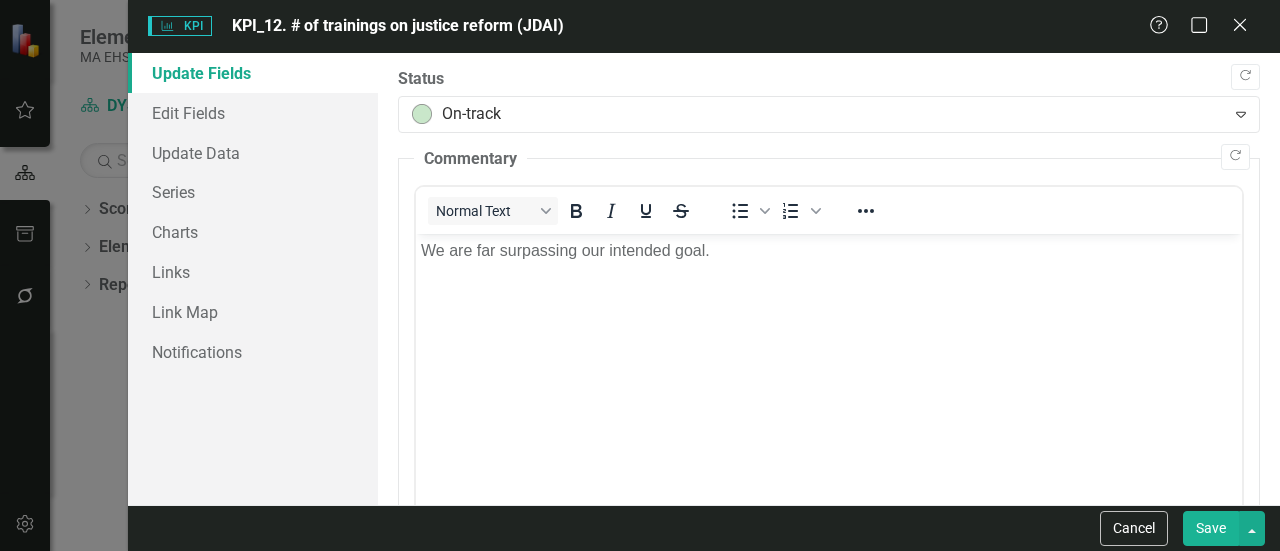 click on "Save" at bounding box center (1211, 528) 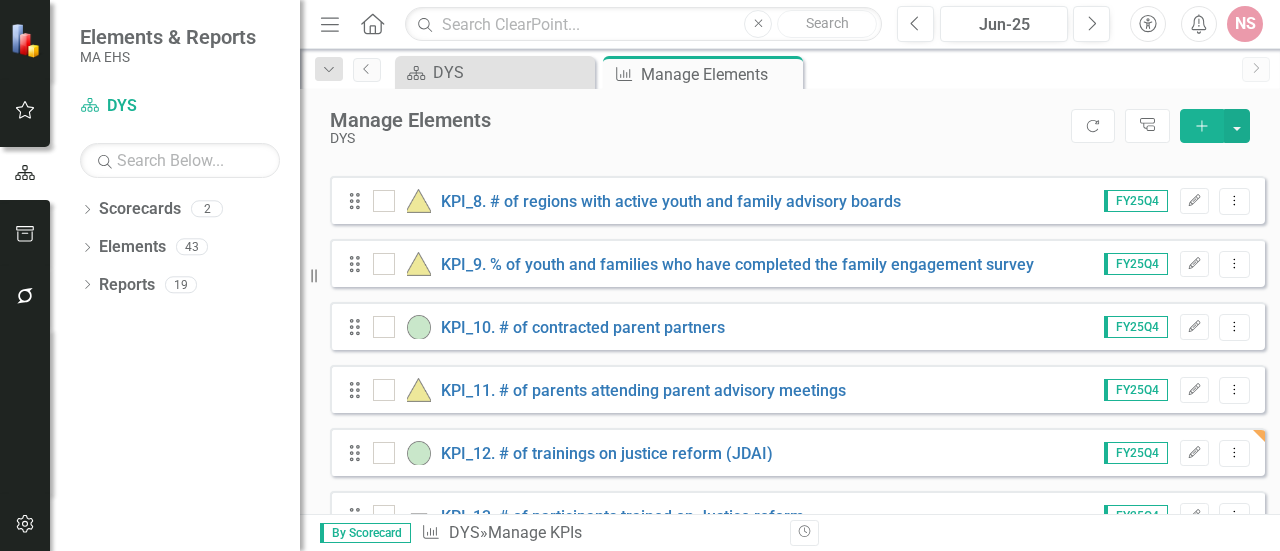 scroll, scrollTop: 917, scrollLeft: 0, axis: vertical 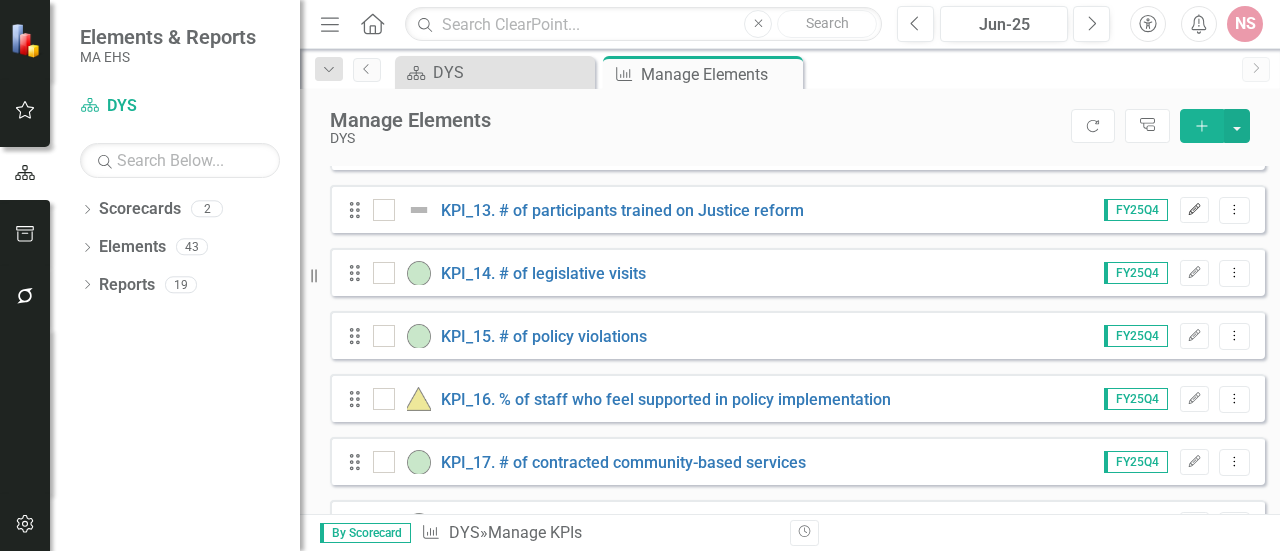 click on "Edit" 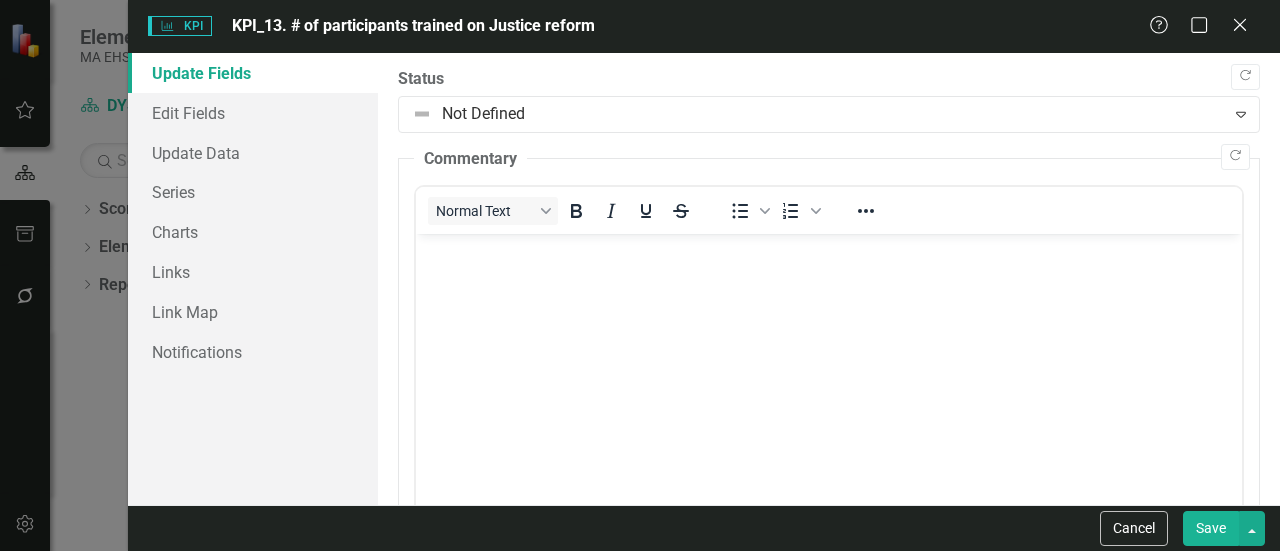 scroll, scrollTop: 0, scrollLeft: 0, axis: both 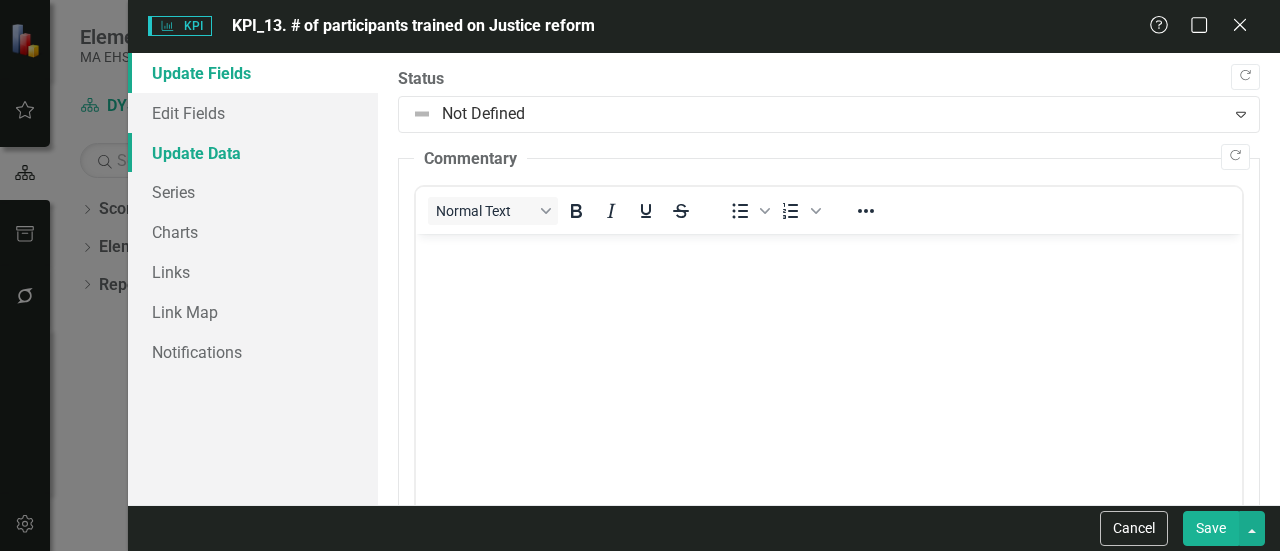 click on "Update  Data" at bounding box center (253, 153) 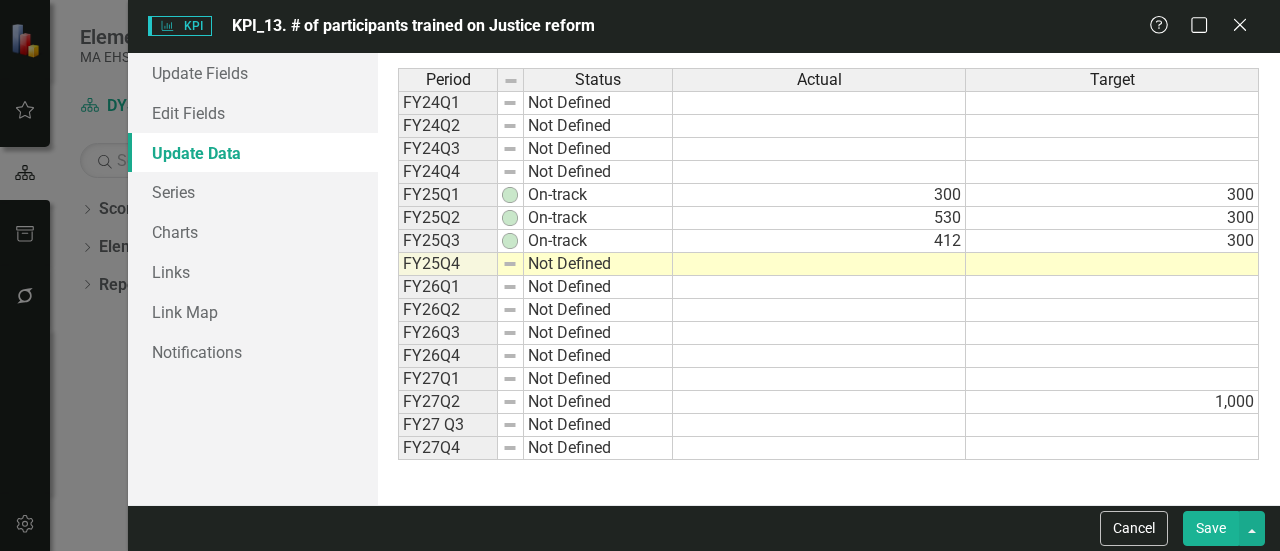 click at bounding box center [819, 264] 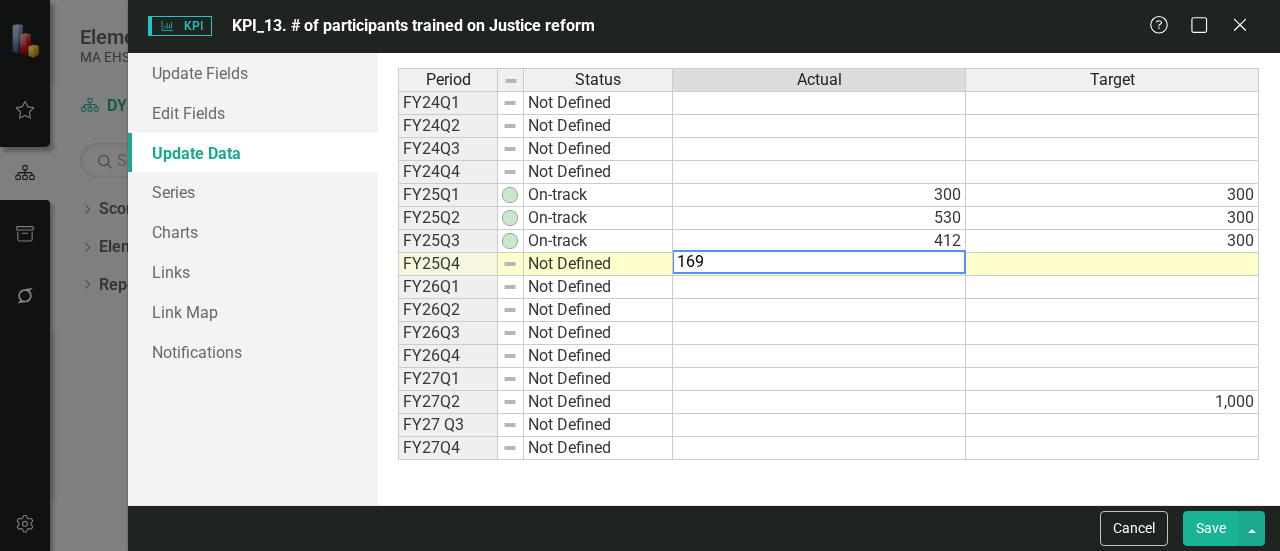 type on "169" 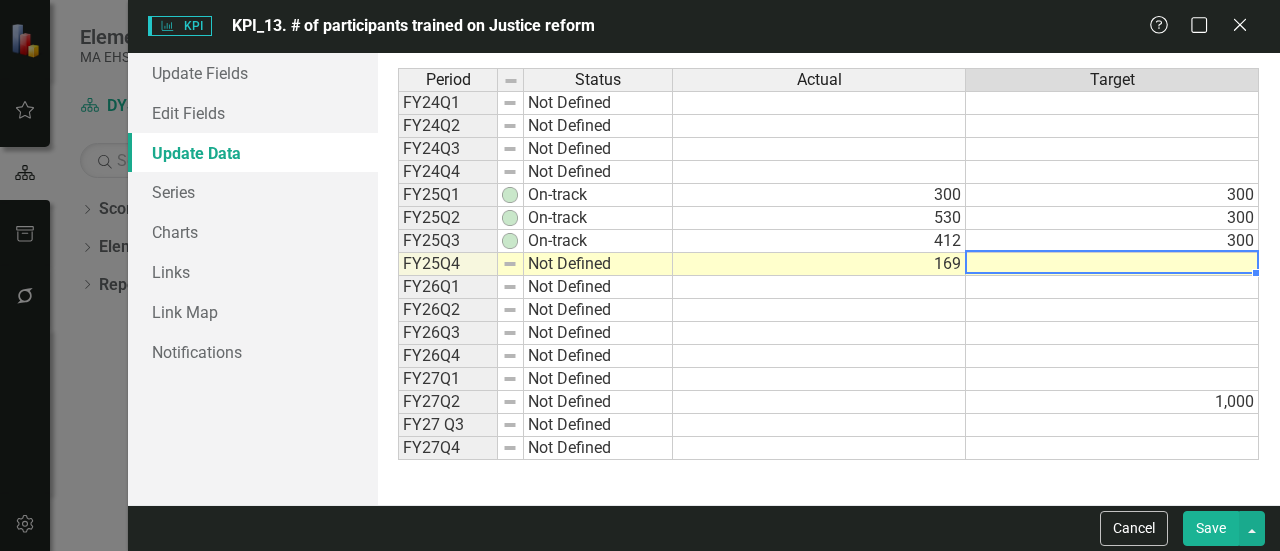click at bounding box center [1112, 264] 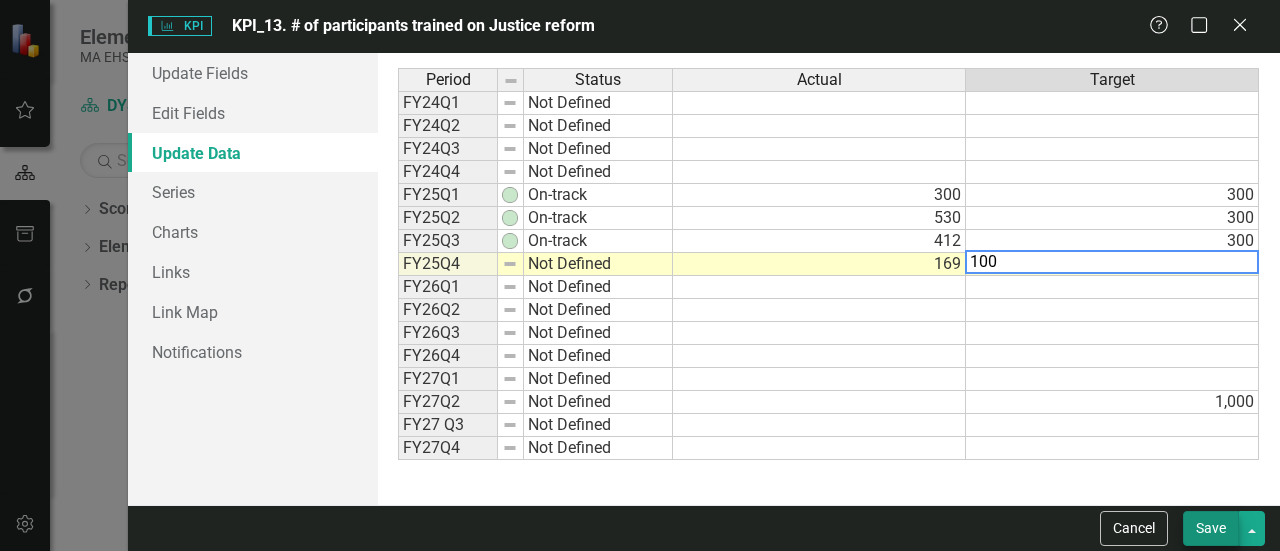 type on "100" 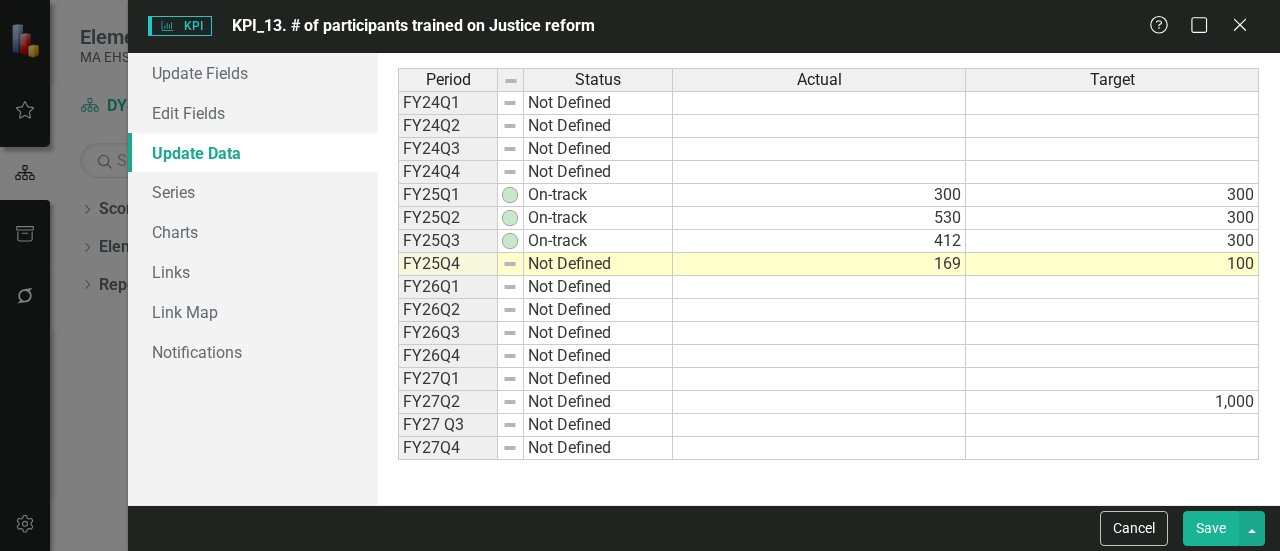 click on "Save" at bounding box center (1211, 528) 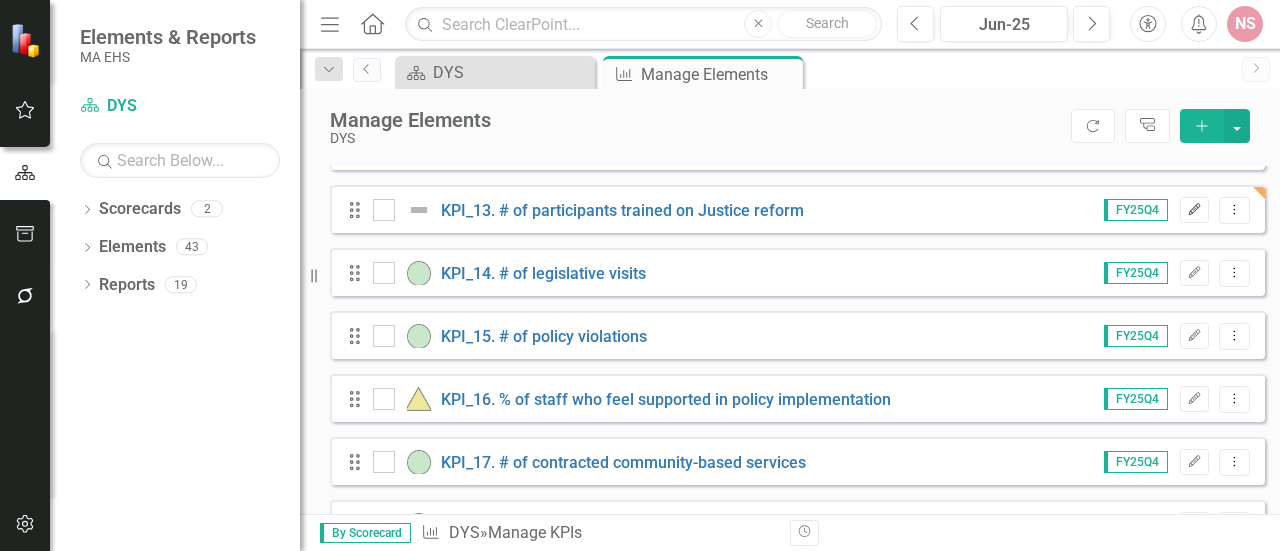click on "Edit" 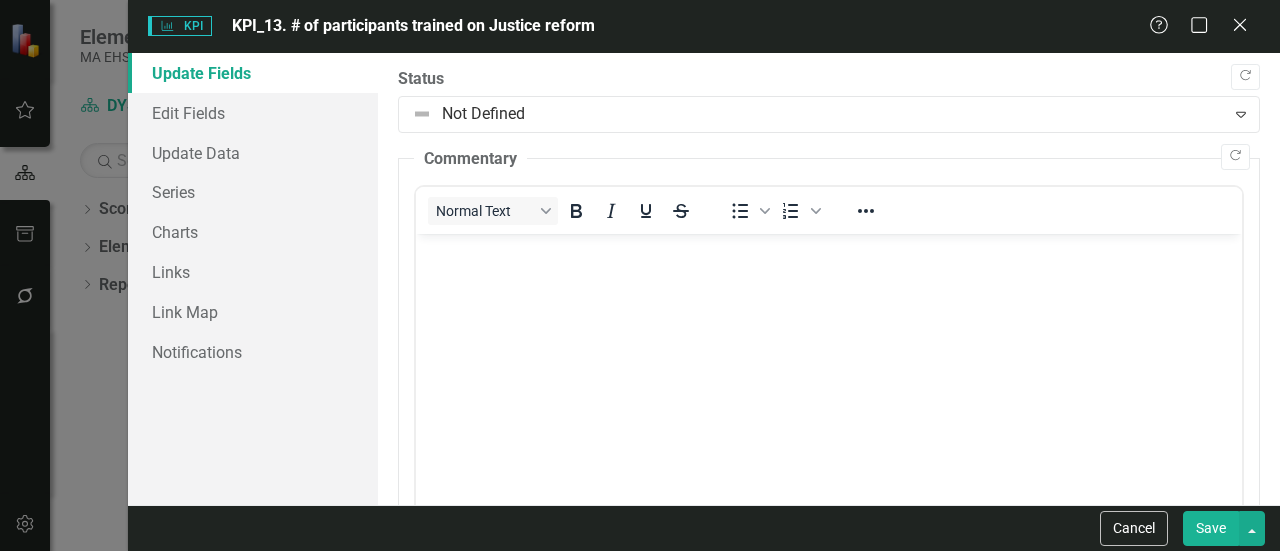 scroll, scrollTop: 0, scrollLeft: 0, axis: both 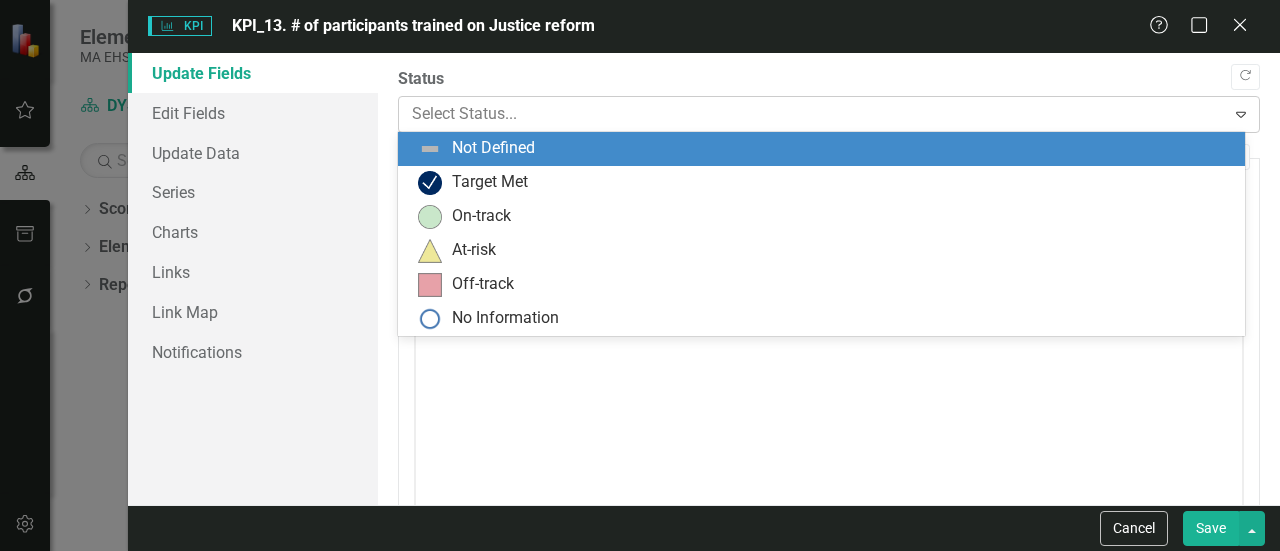 click at bounding box center [812, 114] 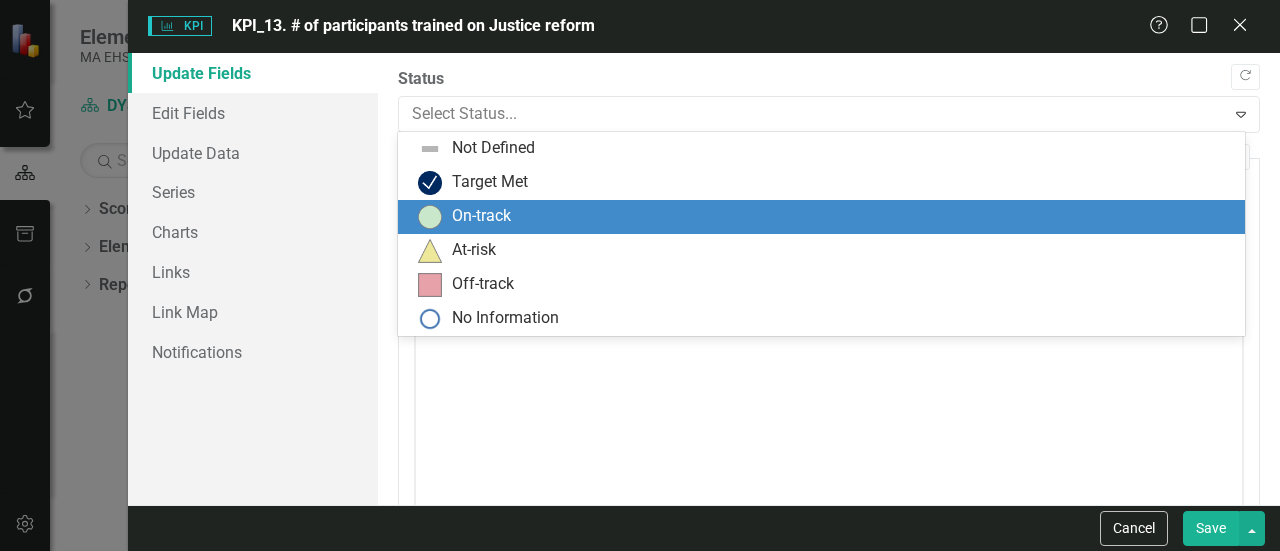 click at bounding box center [430, 217] 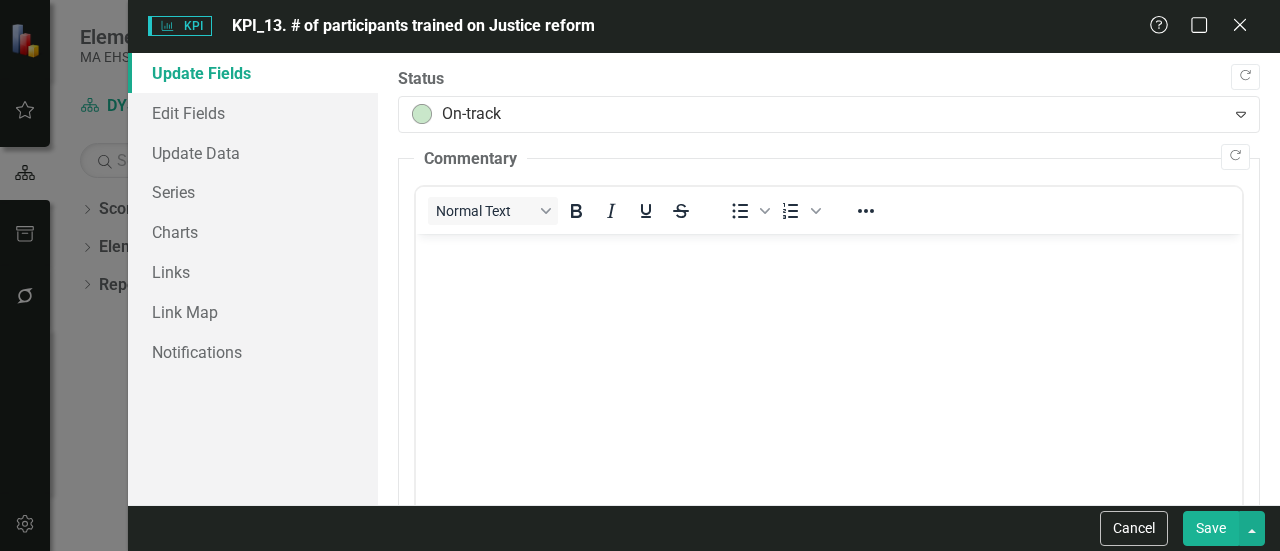click at bounding box center [829, 384] 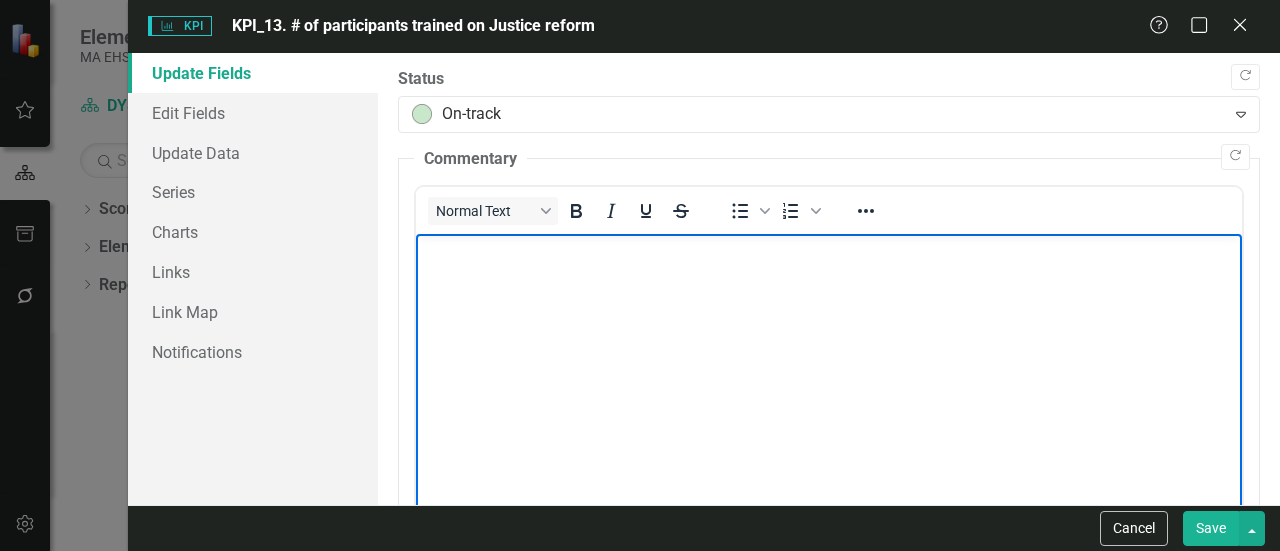 click at bounding box center (829, 384) 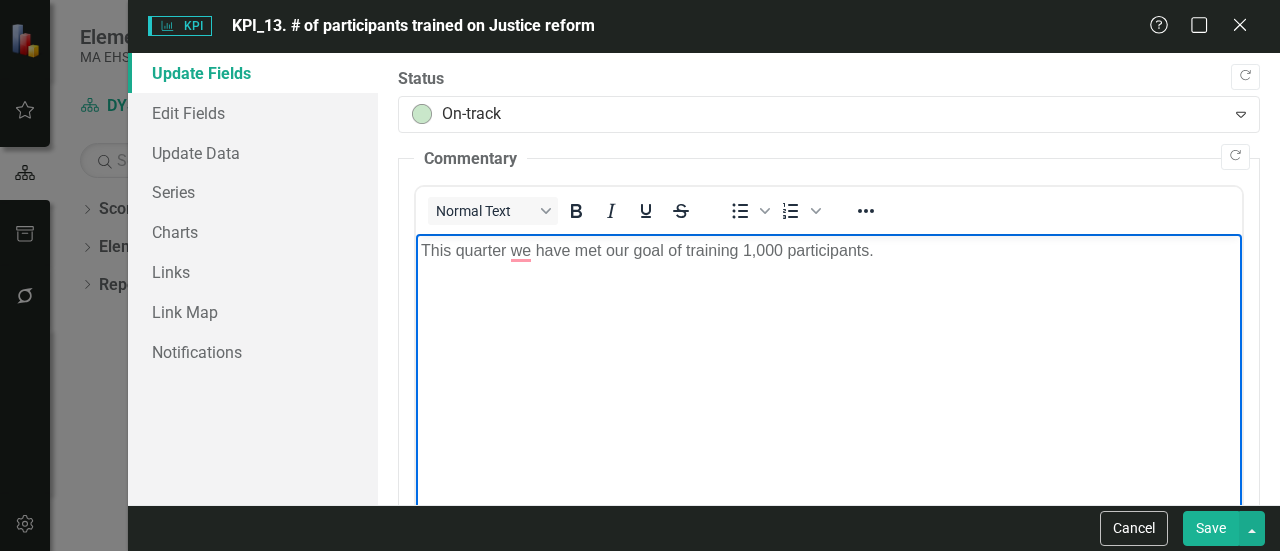 click on "Save" at bounding box center [1211, 528] 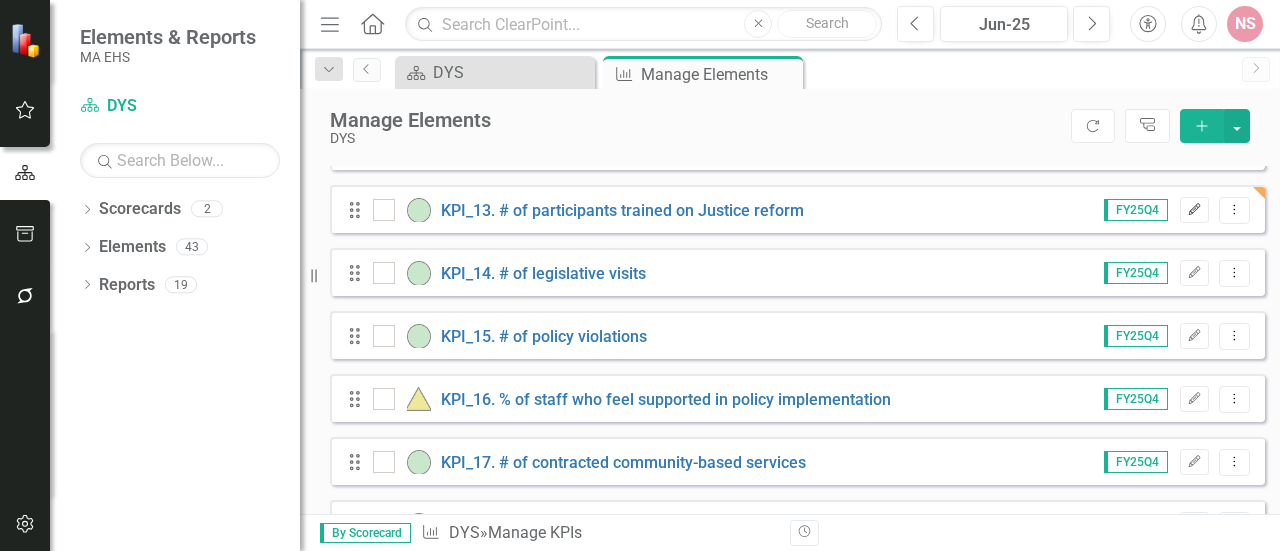 click on "Edit" 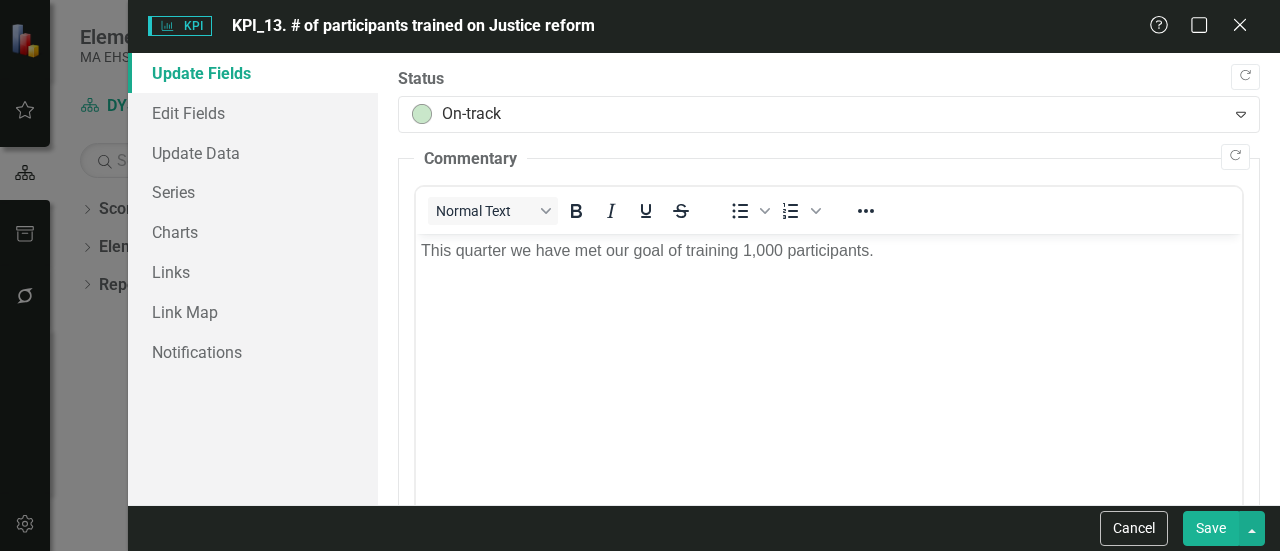 scroll, scrollTop: 0, scrollLeft: 0, axis: both 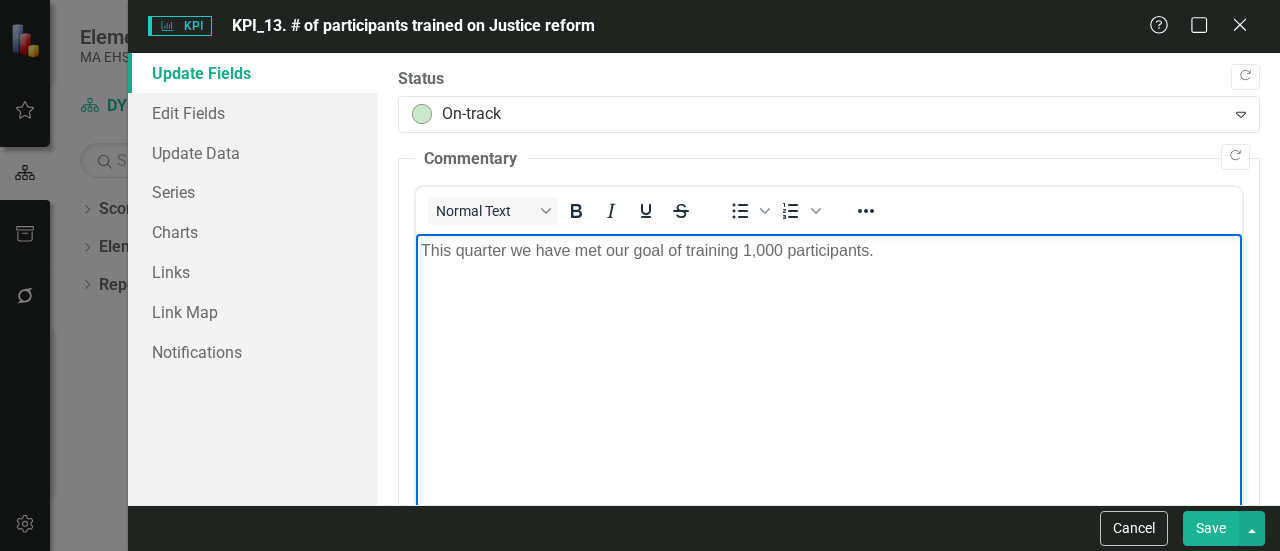 click on "This quarter we have met our goal of training 1,000 participants." at bounding box center [829, 384] 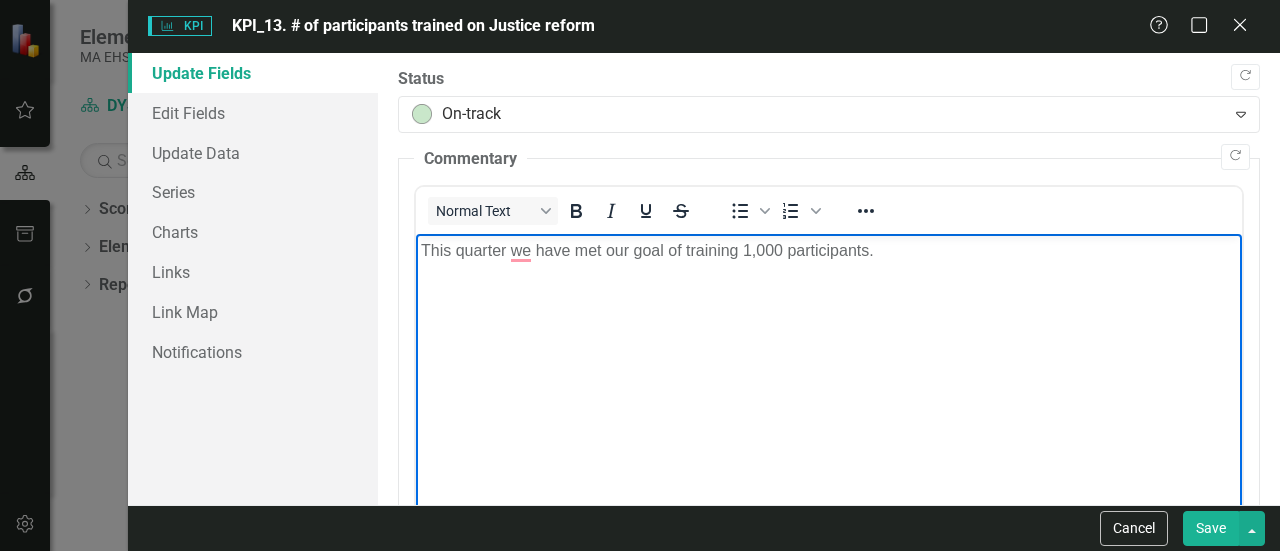 type 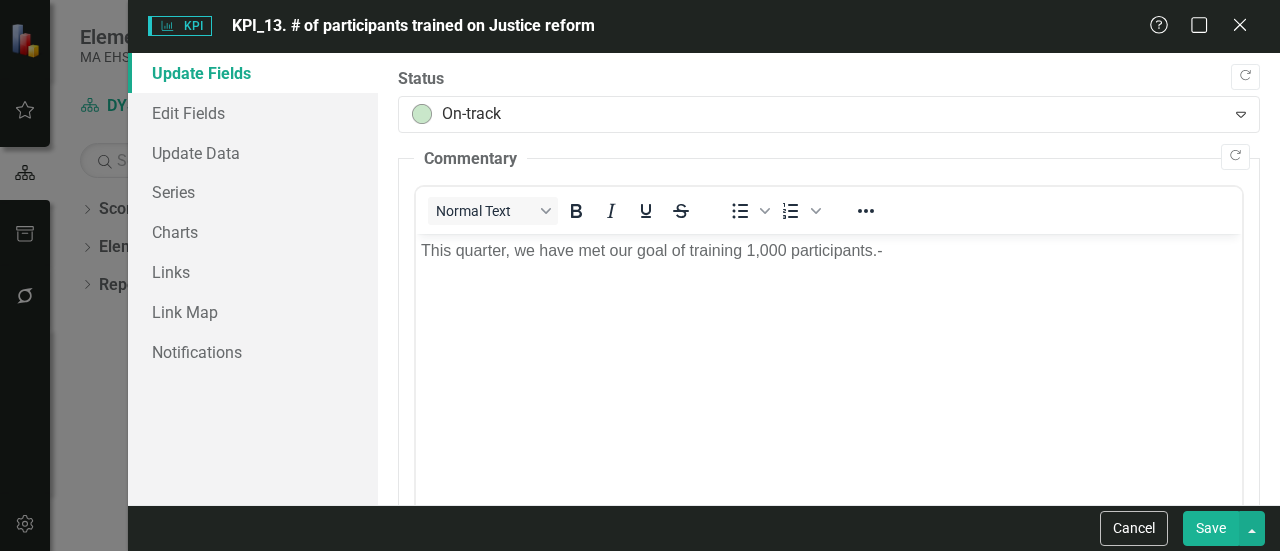 click on "Save" at bounding box center (1211, 528) 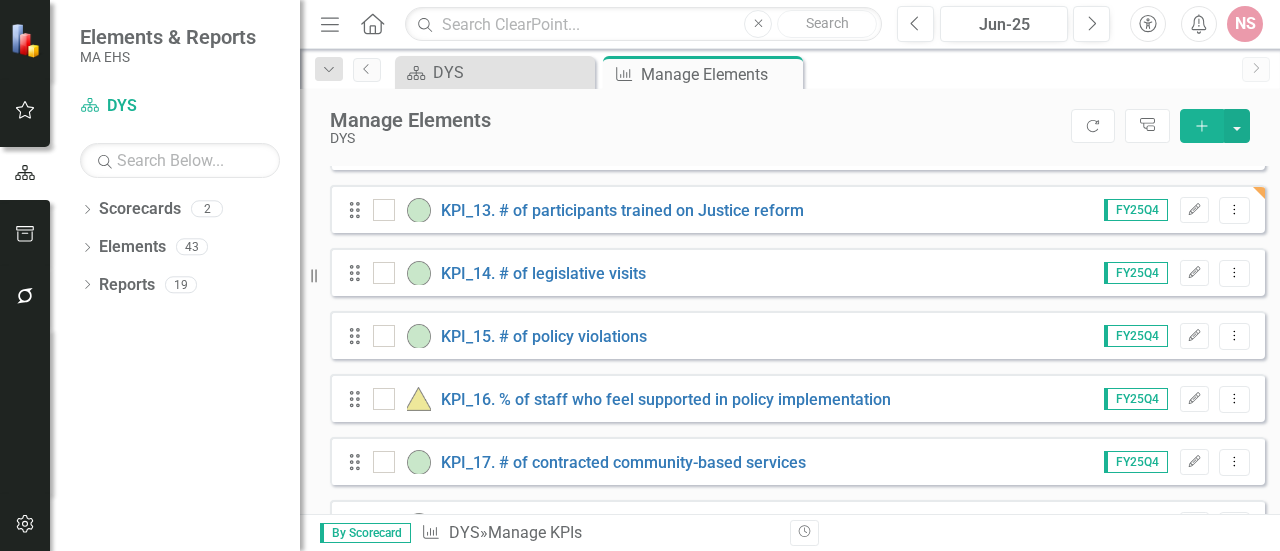 scroll, scrollTop: 1222, scrollLeft: 0, axis: vertical 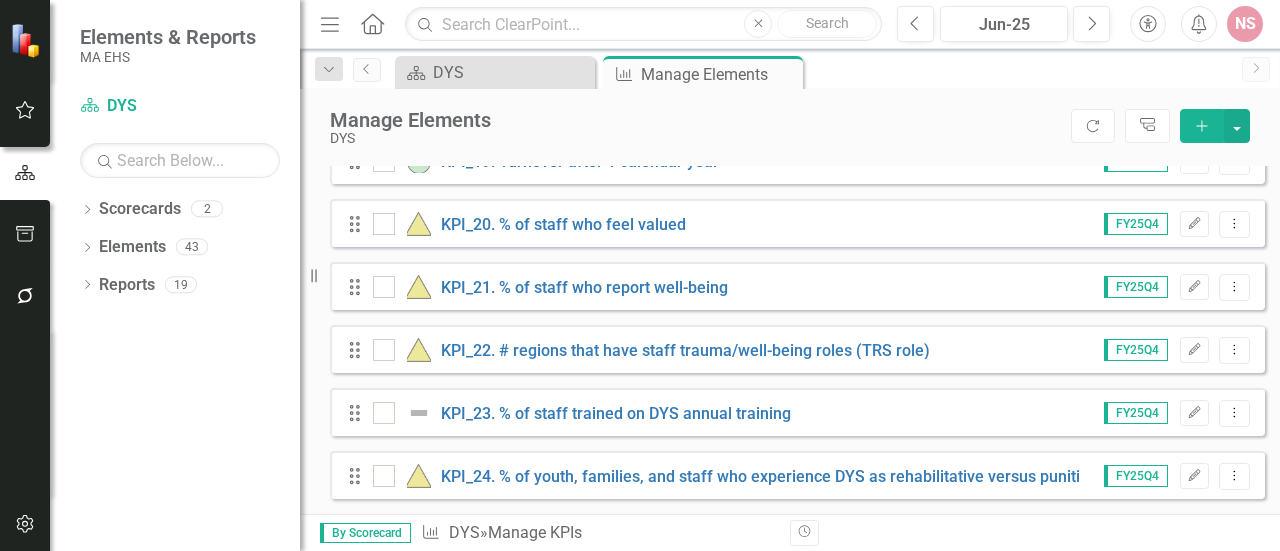 click on "By Scorecard KPI DYS  »  Manage KPIs Revision History" at bounding box center [790, 532] 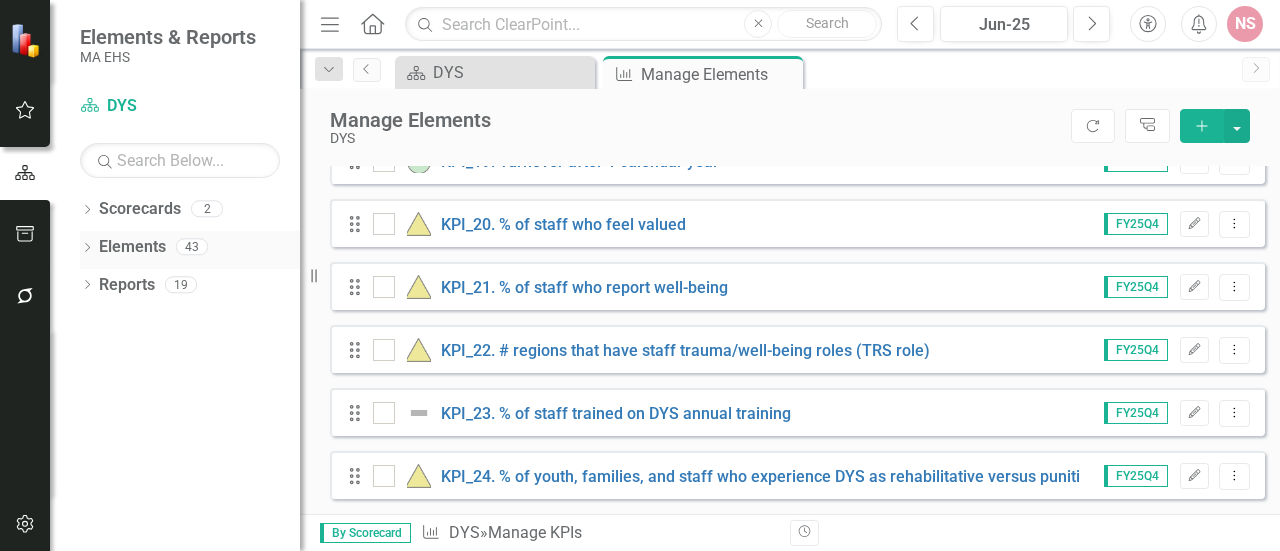 click on "Elements" at bounding box center [132, 247] 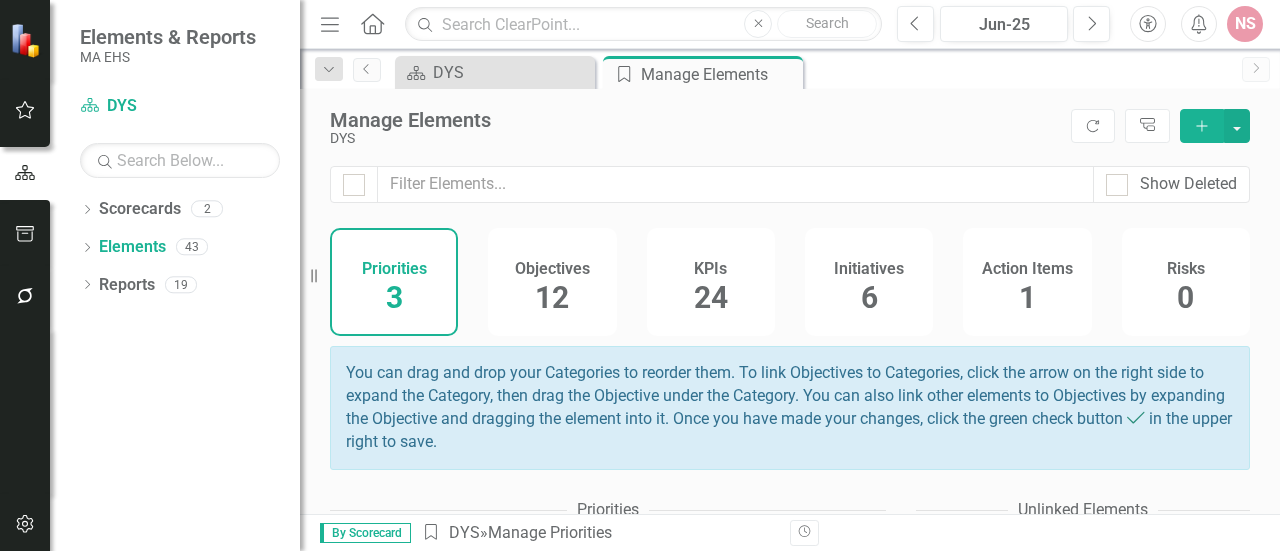 click on "KPIs 24" at bounding box center [711, 282] 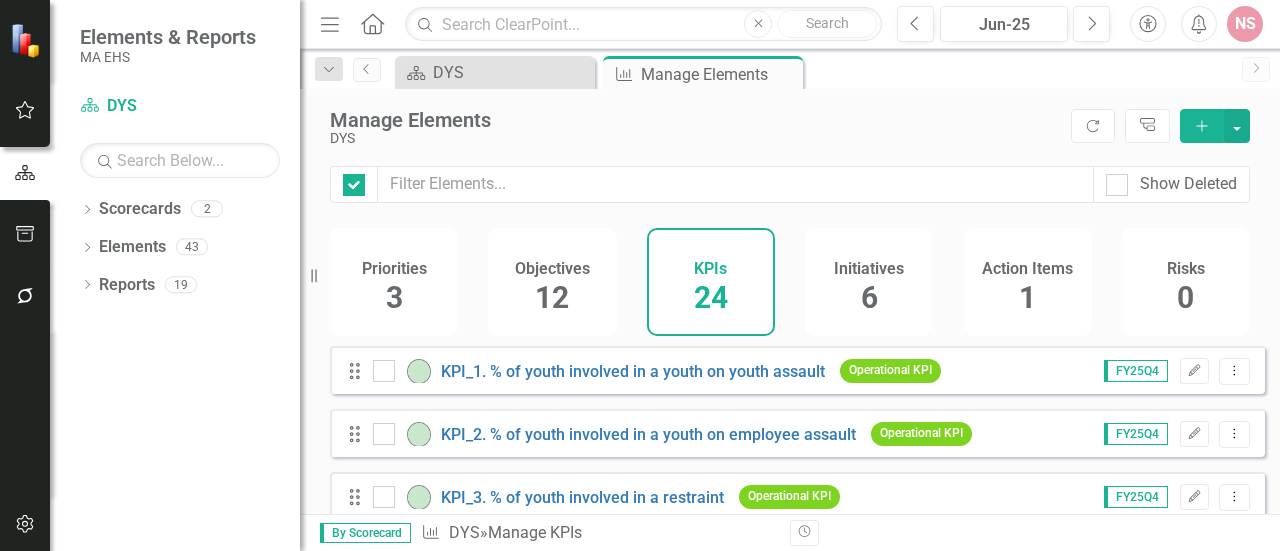 checkbox on "false" 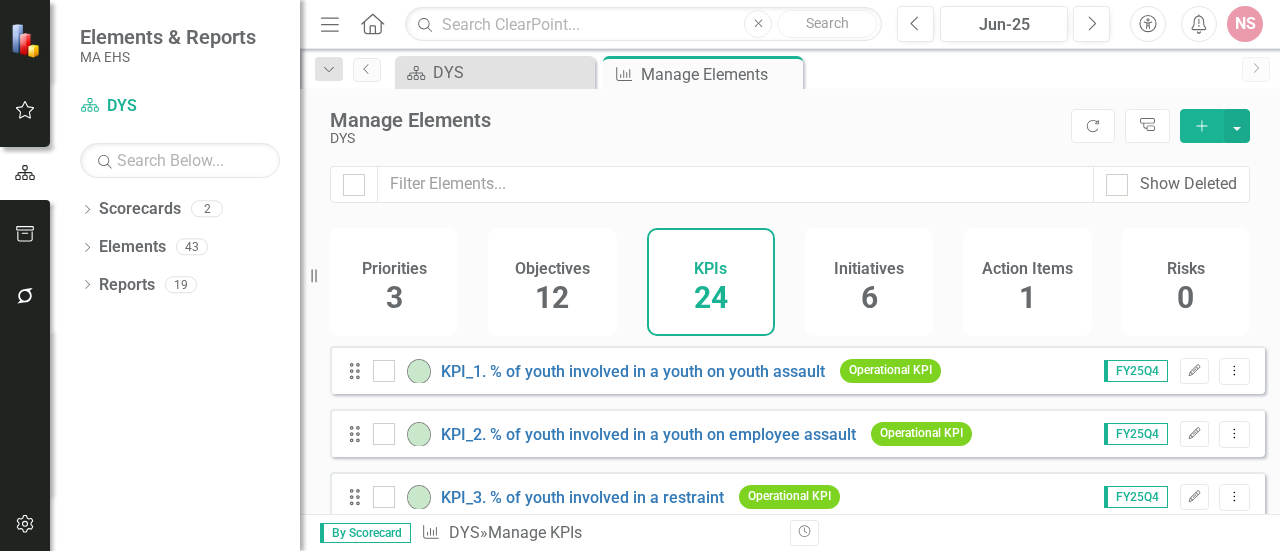 scroll, scrollTop: 306, scrollLeft: 0, axis: vertical 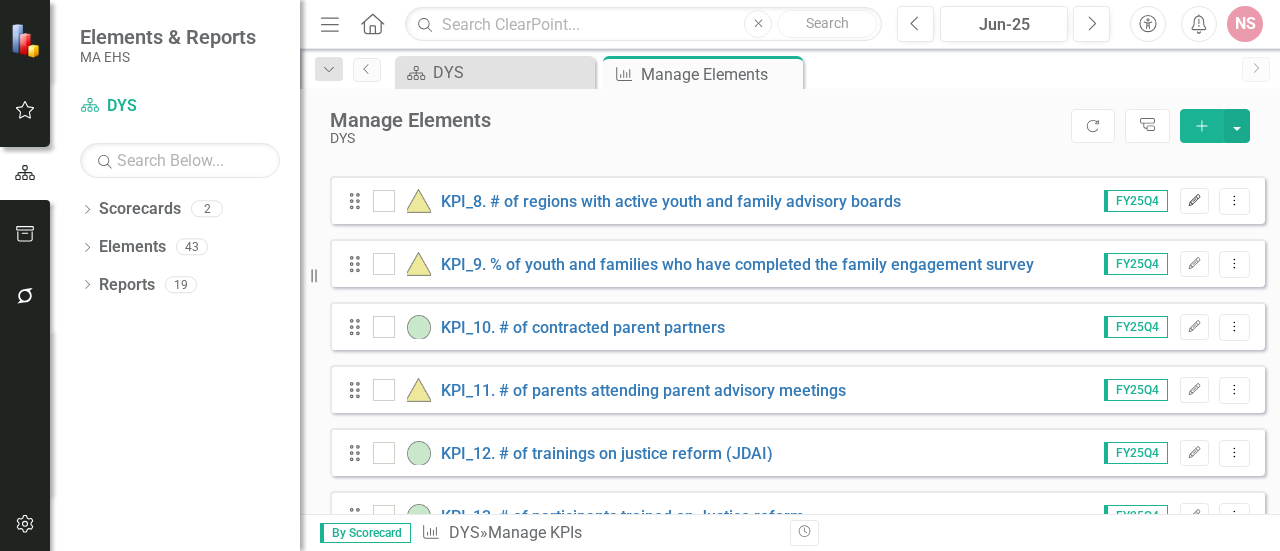 click on "Edit" at bounding box center (1194, 201) 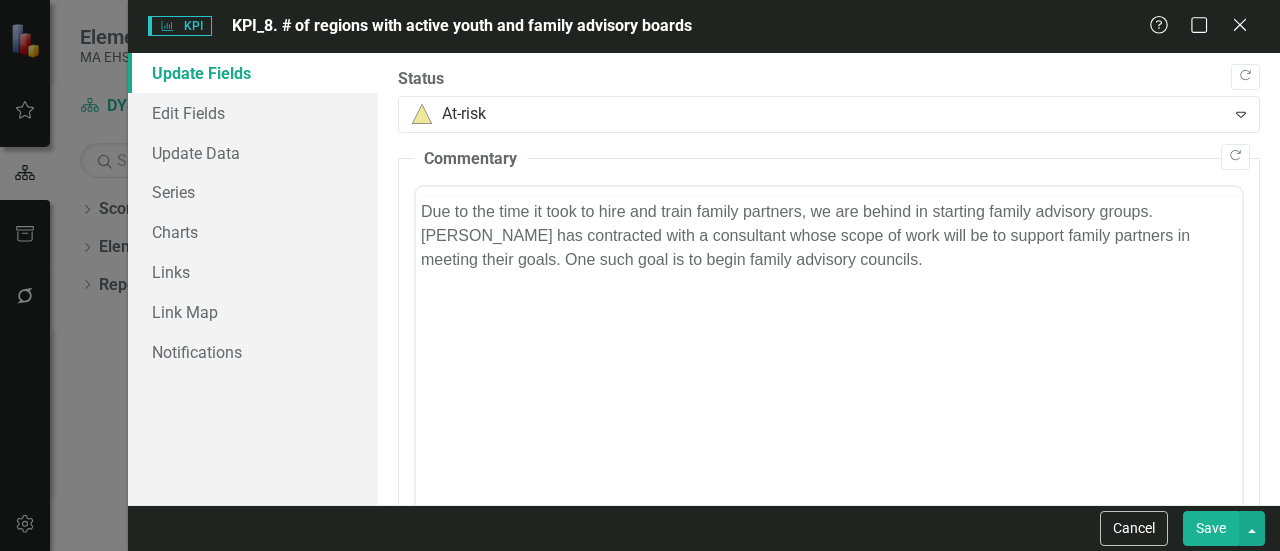 scroll, scrollTop: 0, scrollLeft: 0, axis: both 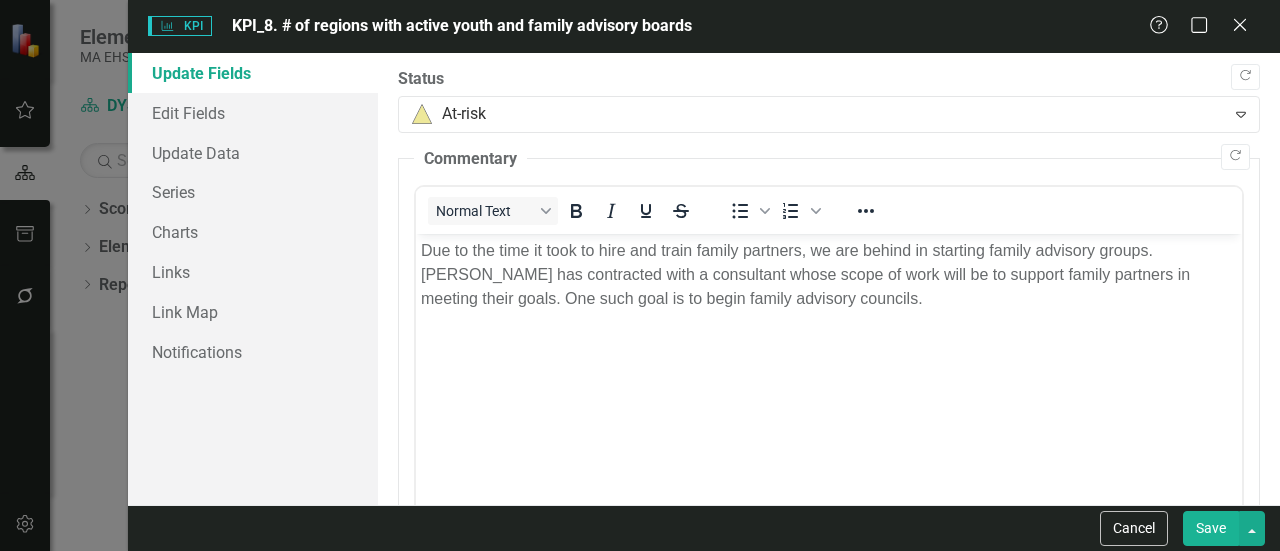 click on "Due to the time it took to hire and train family partners, we are behind in starting family advisory groups. DYS has contracted with a consultant whose scope of work will be to support family partners in meeting their goals. One such goal is to begin family advisory councils." at bounding box center [829, 275] 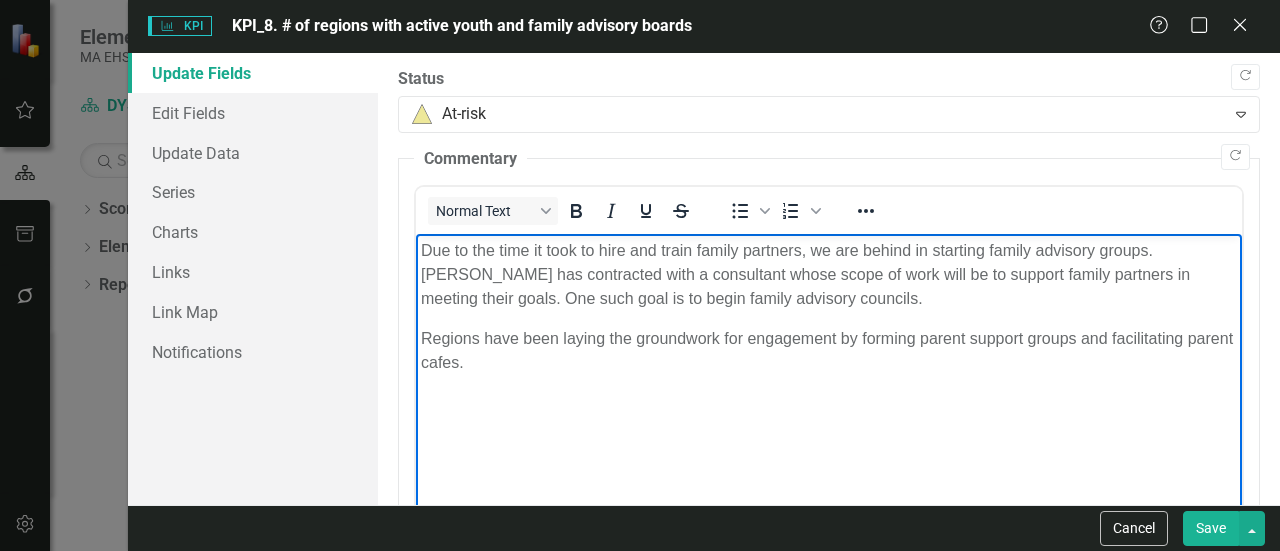 click on "Regions have been laying the groundwork for engagement by forming parent support groups and facilitating parent cafes." at bounding box center [829, 351] 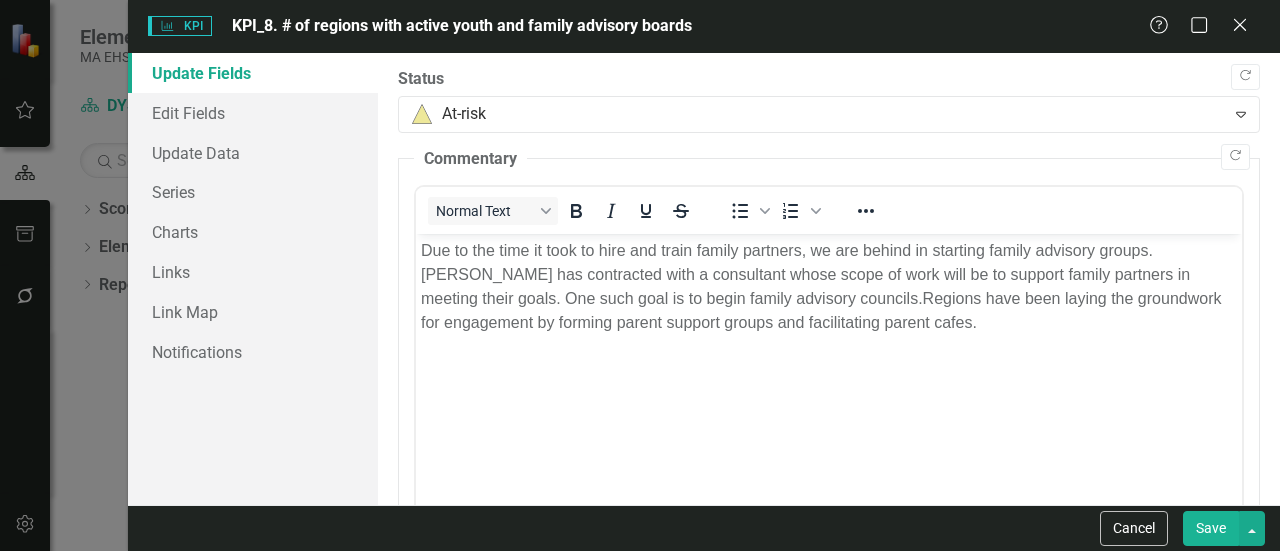 click on "Save" at bounding box center (1211, 528) 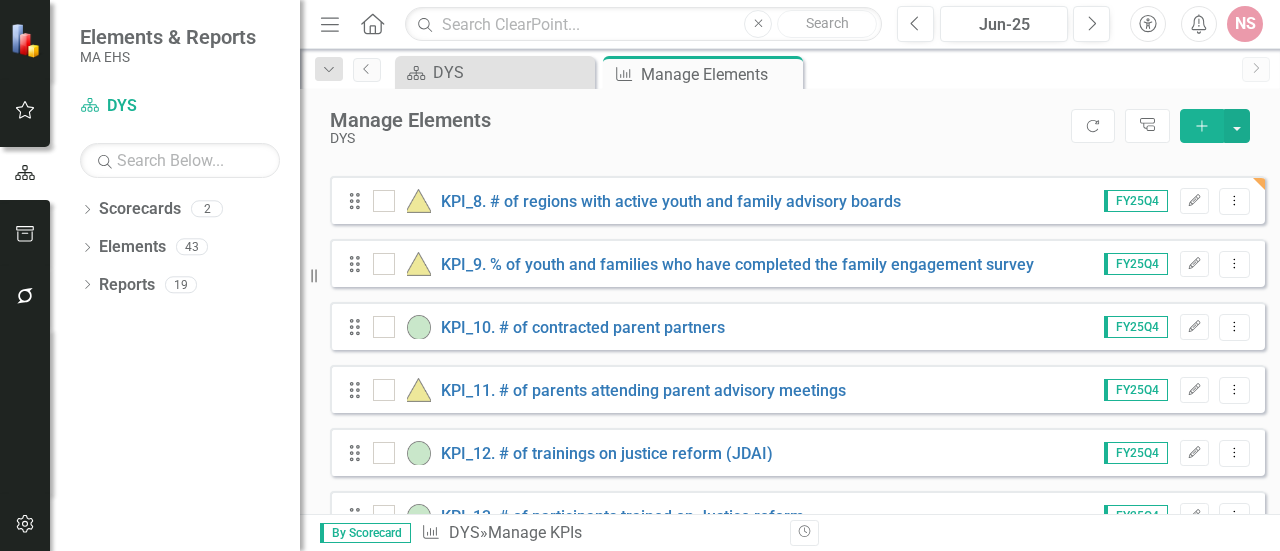 click on "Manage Elements DYS Refresh Tree Explorer Add" at bounding box center (790, 127) 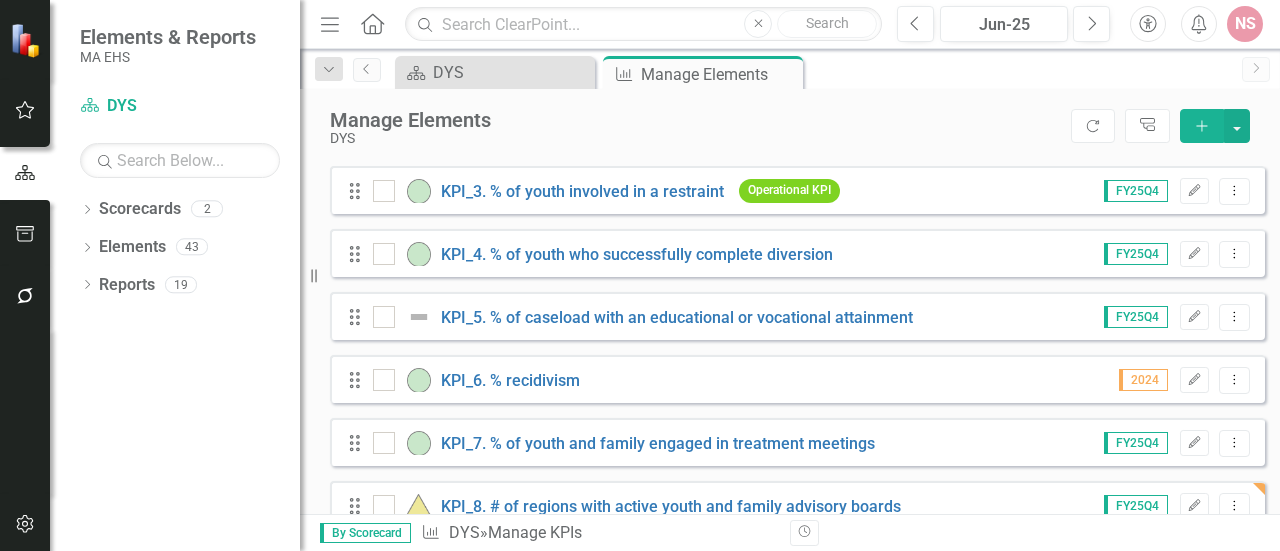 scroll, scrollTop: 0, scrollLeft: 0, axis: both 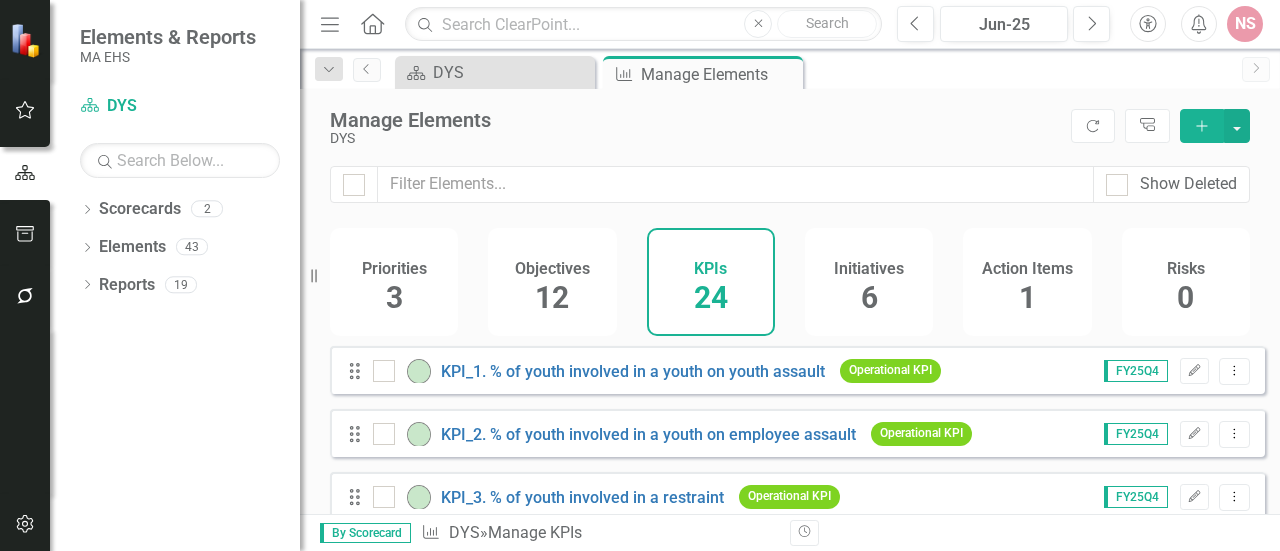 click on "Initiatives 6" at bounding box center [869, 282] 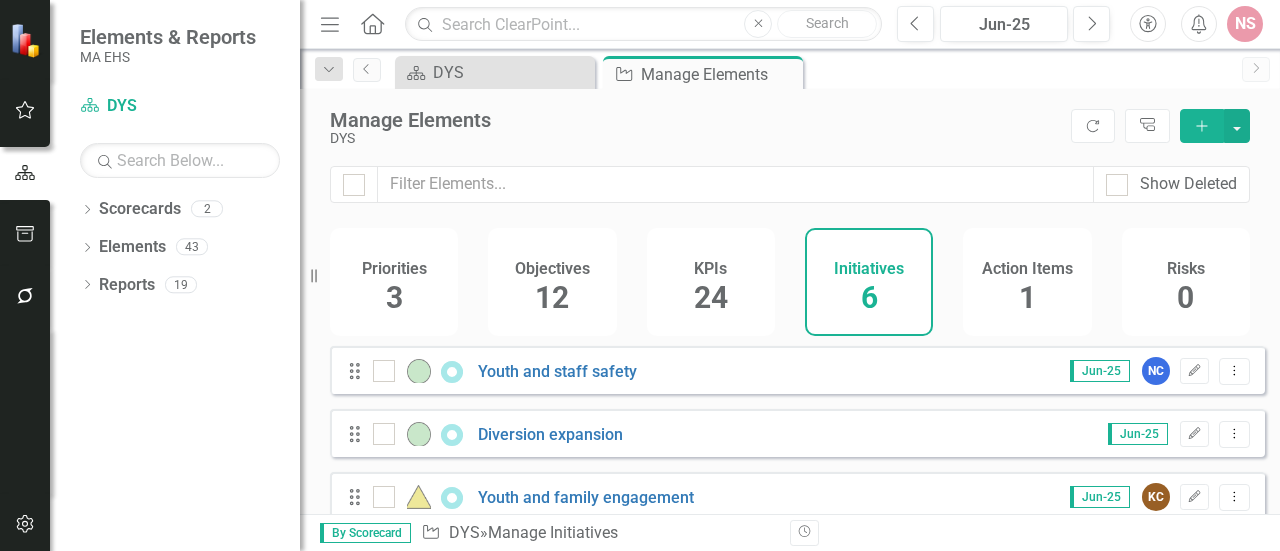 scroll, scrollTop: 223, scrollLeft: 0, axis: vertical 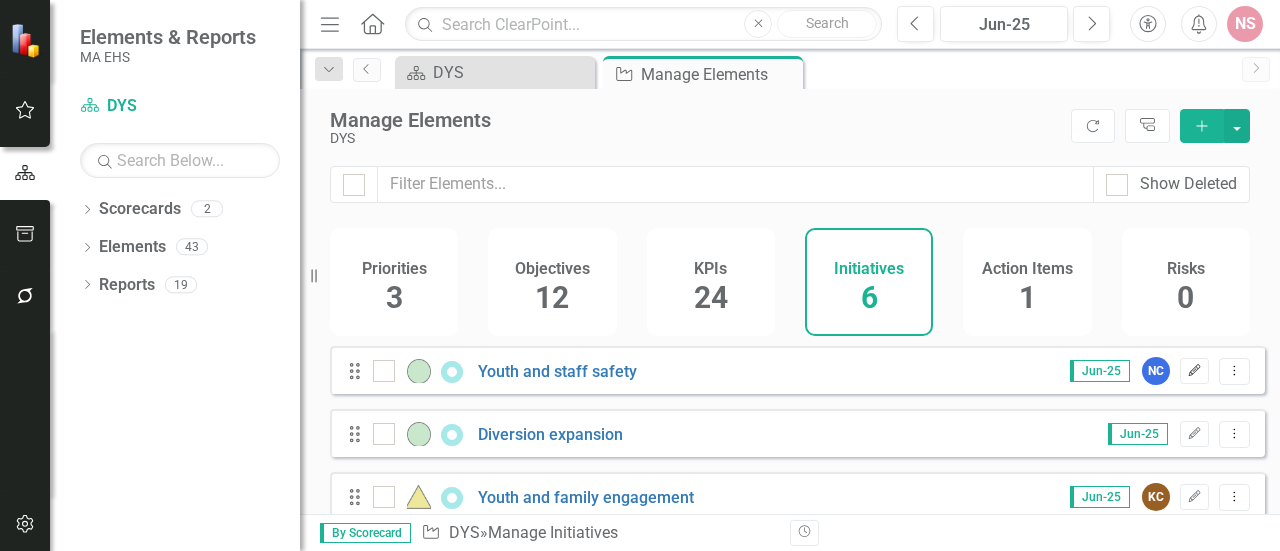 click on "Edit" at bounding box center [1194, 371] 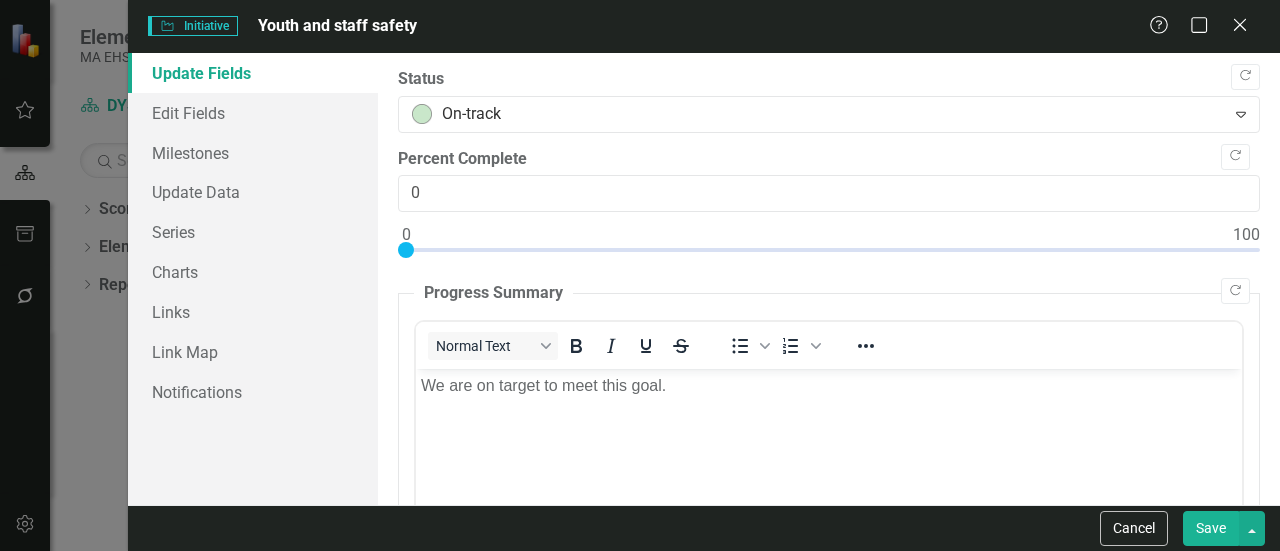scroll, scrollTop: 0, scrollLeft: 0, axis: both 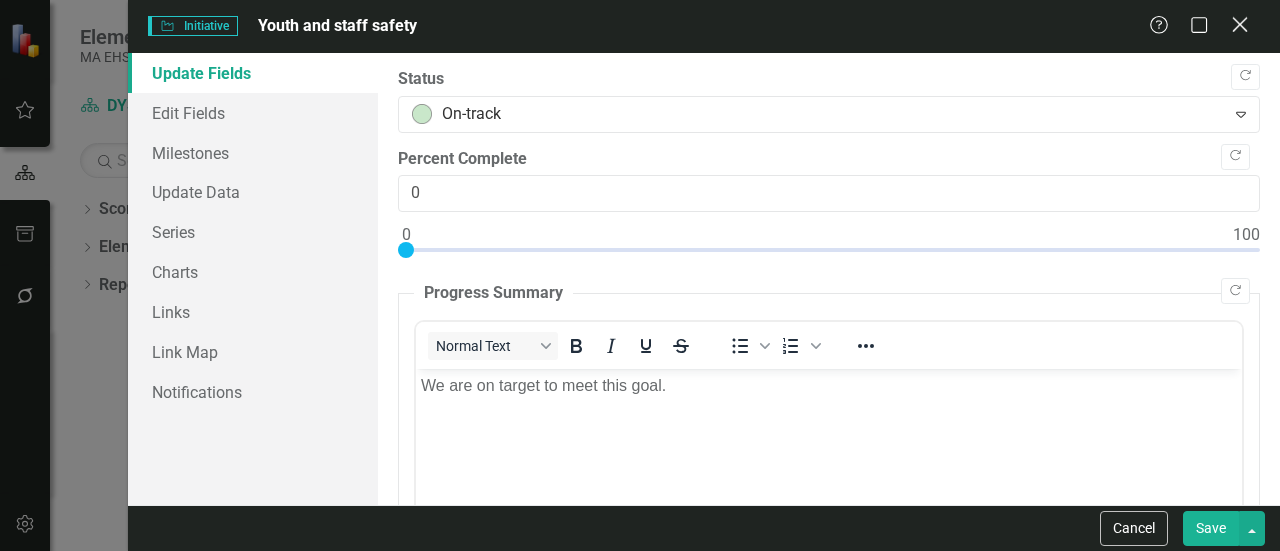 click on "Close" 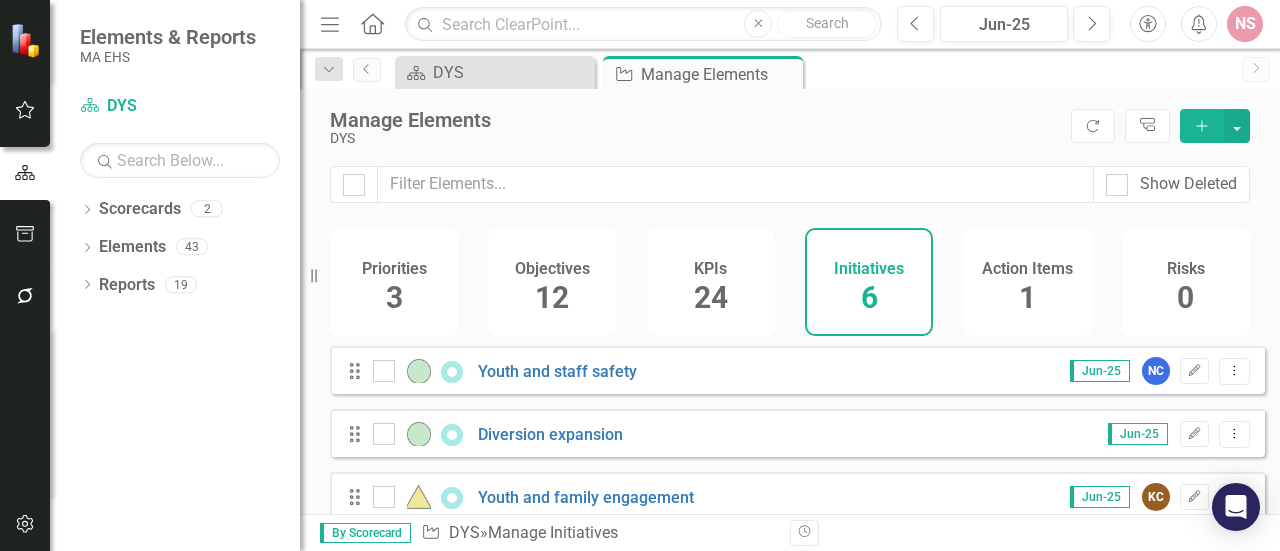 scroll, scrollTop: 0, scrollLeft: 0, axis: both 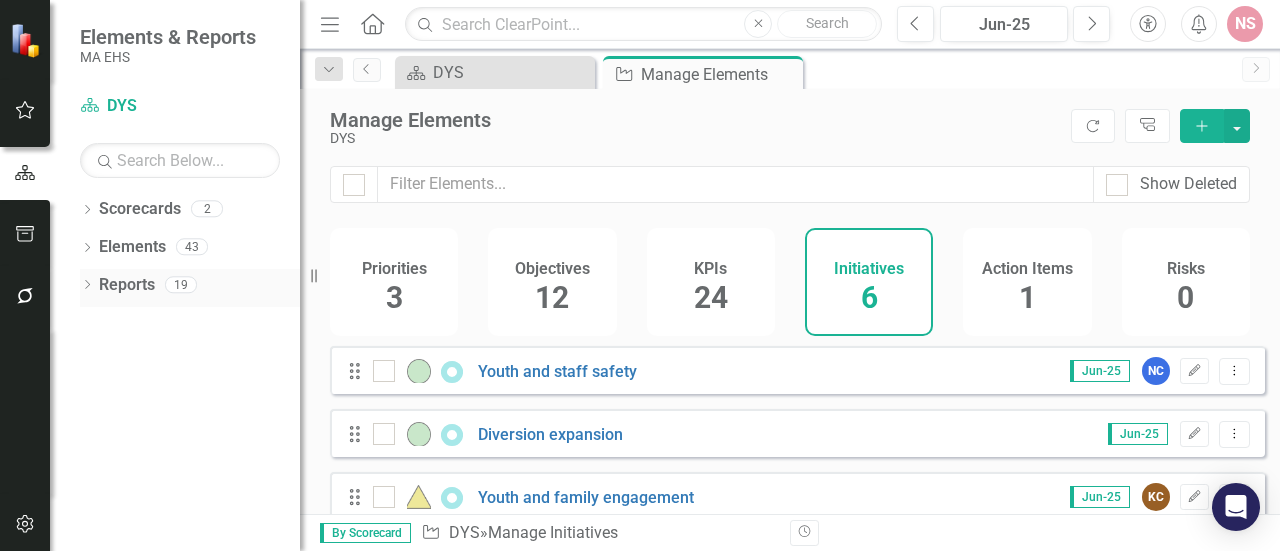 click on "Reports" at bounding box center [127, 285] 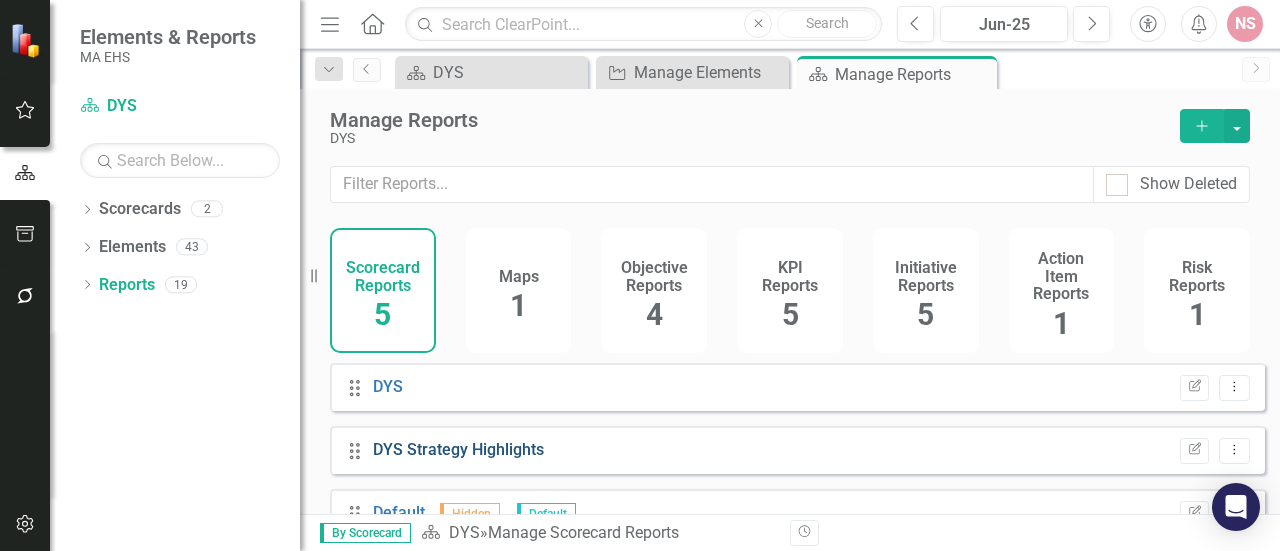 click on "DYS Strategy Highlights" at bounding box center (458, 449) 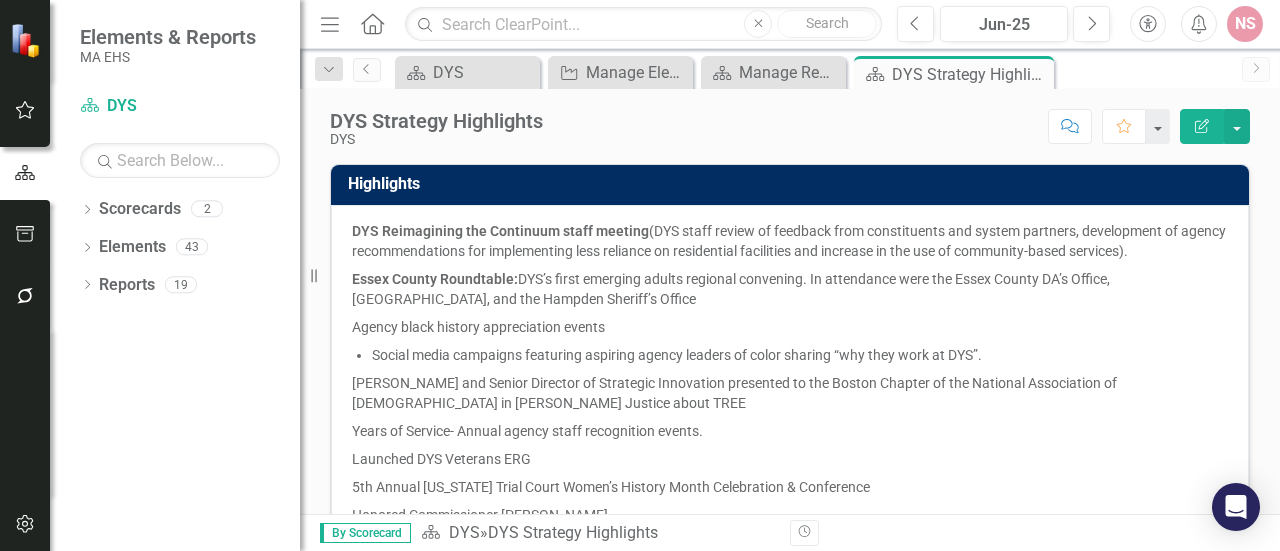 click on "DYS Reimagining the Continuum staff meeting" at bounding box center [500, 231] 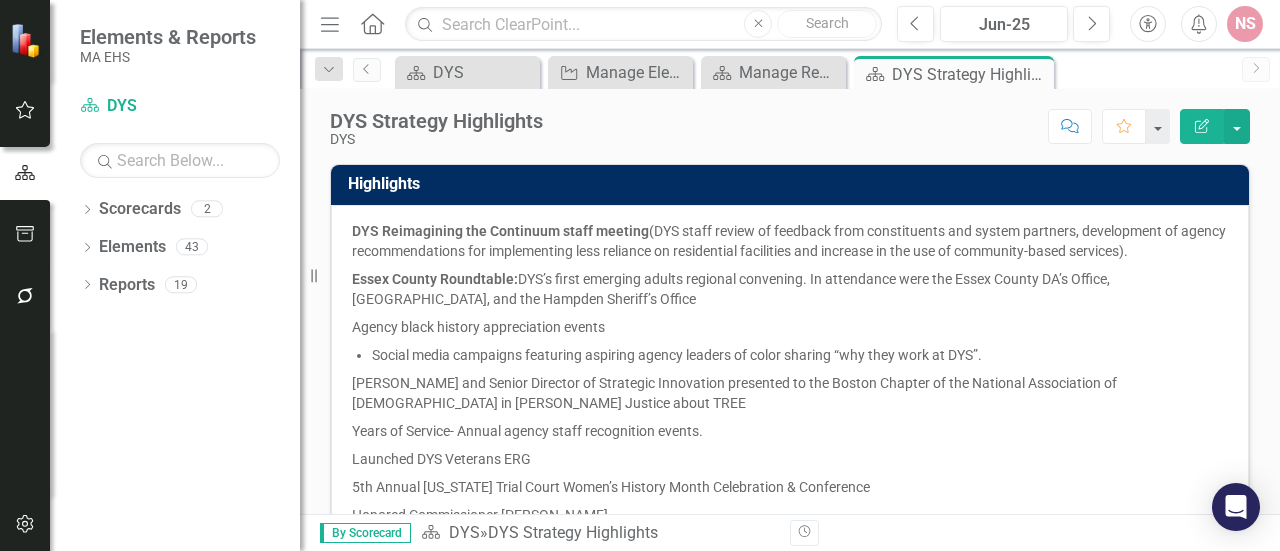 drag, startPoint x: 353, startPoint y: 230, endPoint x: 527, endPoint y: 353, distance: 213.08449 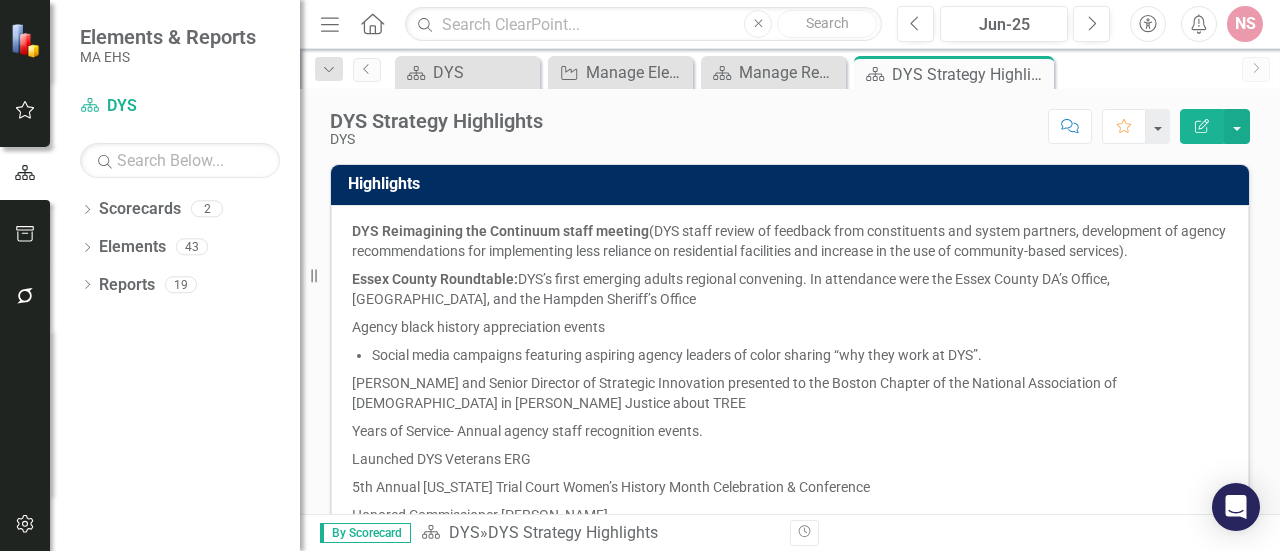 click on "DYS Reimagining the Continuum staff meeting  (DYS staff review of feedback from constituents and system partners, development of agency recommendations for implementing less reliance on residential facilities and increase in the use of community-based services).
Essex County Roundtable:  DYS’s first emerging adults regional convening. In attendance were the Essex County DA’s Office, [GEOGRAPHIC_DATA], and the Hampden Sheriff’s Office
Agency black history appreciation events
Social media campaigns featuring aspiring agency leaders of color sharing “why they work at DYS”.
[PERSON_NAME] and Senior Director of Strategic Innovation presented to the Boston Chapter of the National Association of [DEMOGRAPHIC_DATA] in [PERSON_NAME] Justice about TREE
Years of Service- Annual agency staff recognition events.
Launched DYS Veterans ERG
5th Annual [US_STATE] Trial Court Women’s History Month Celebration & Conference
Honored Commissioner [PERSON_NAME]
Finalized [PERSON_NAME] design
Released Boys Staff Secure RFR" at bounding box center (790, 415) 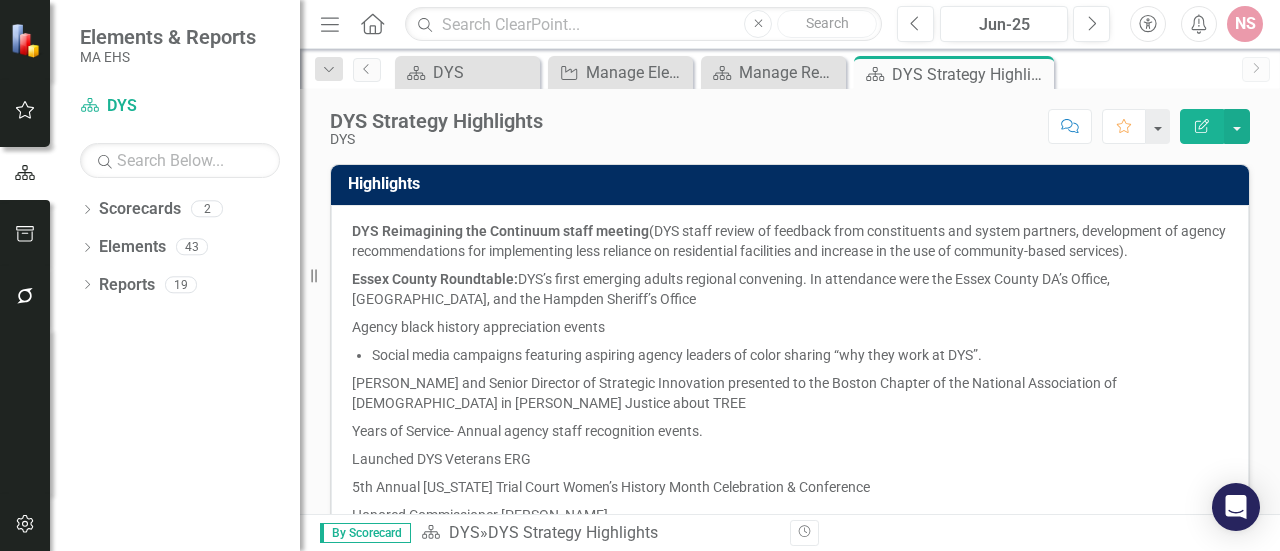 drag, startPoint x: 527, startPoint y: 353, endPoint x: 1278, endPoint y: 478, distance: 761.3317 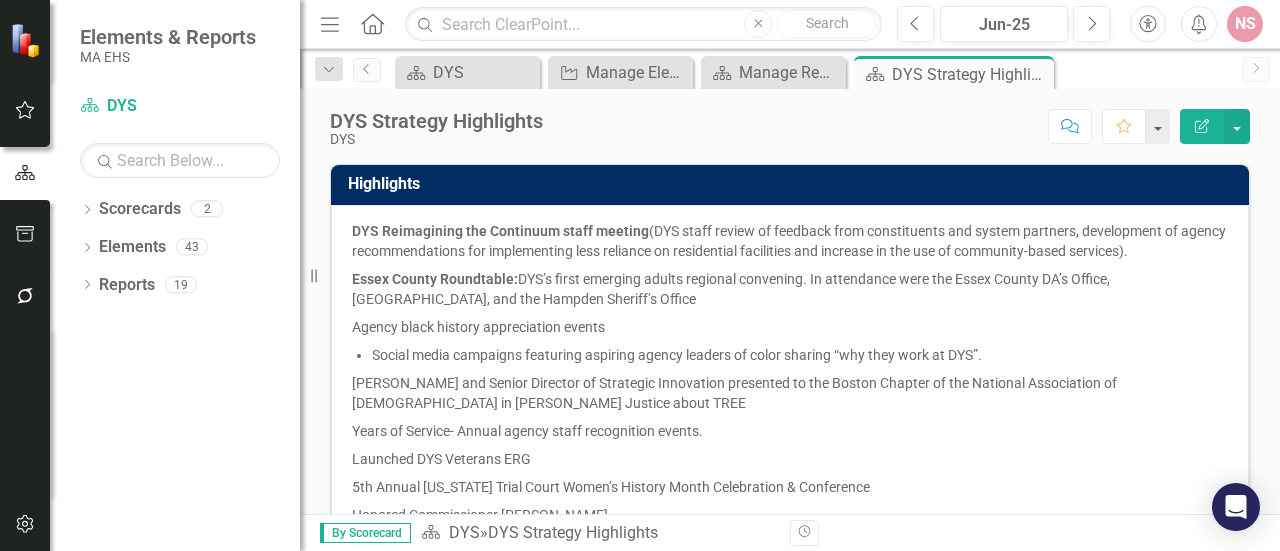 click on "Highlights DYS Reimagining the Continuum staff meeting  (DYS staff review of feedback from constituents and system partners, development of agency recommendations for implementing less reliance on residential facilities and increase in the use of community-based services).
Essex County Roundtable:  DYS’s first emerging adults regional convening. In attendance were the Essex County DA’s Office, [GEOGRAPHIC_DATA], and the Hampden Sheriff’s Office
Agency black history appreciation events
Social media campaigns featuring aspiring agency leaders of color sharing “why they work at DYS”.
[PERSON_NAME] and Senior Director of Strategic Innovation presented to the Boston Chapter of the National Association of [DEMOGRAPHIC_DATA] in [PERSON_NAME] Justice about TREE
Years of Service- Annual agency staff recognition events.
Launched DYS Veterans ERG
5th Annual [US_STATE] Trial Court Women’s History Month Celebration & Conference
Honored Commissioner [PERSON_NAME]
Finalized [PERSON_NAME] design
Released Boys Staff Secure RFR" at bounding box center [790, 339] 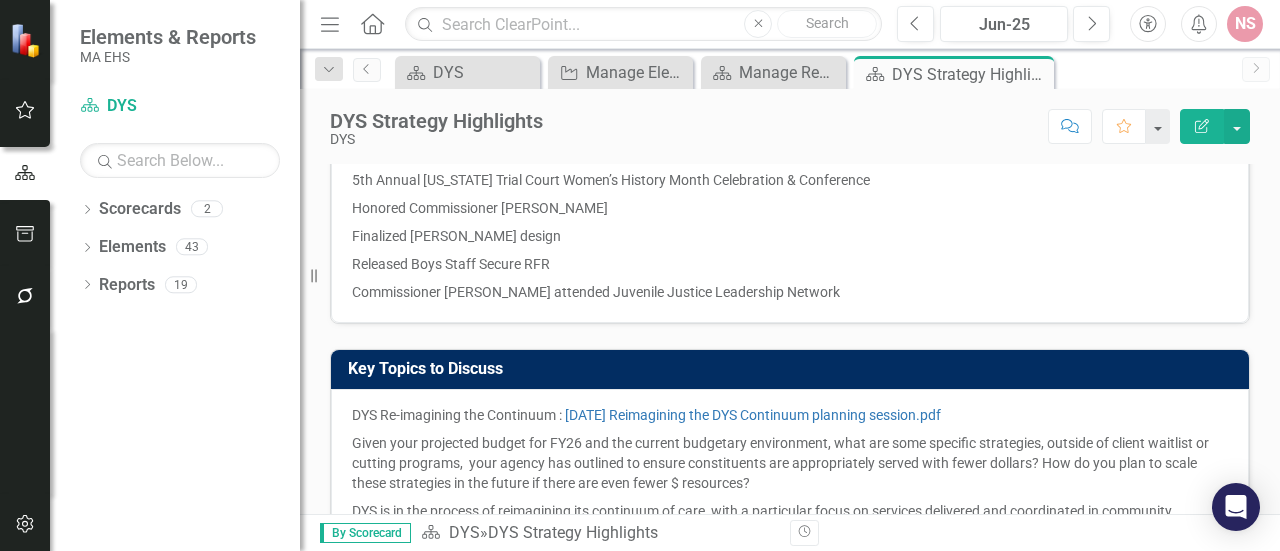 scroll, scrollTop: 516, scrollLeft: 0, axis: vertical 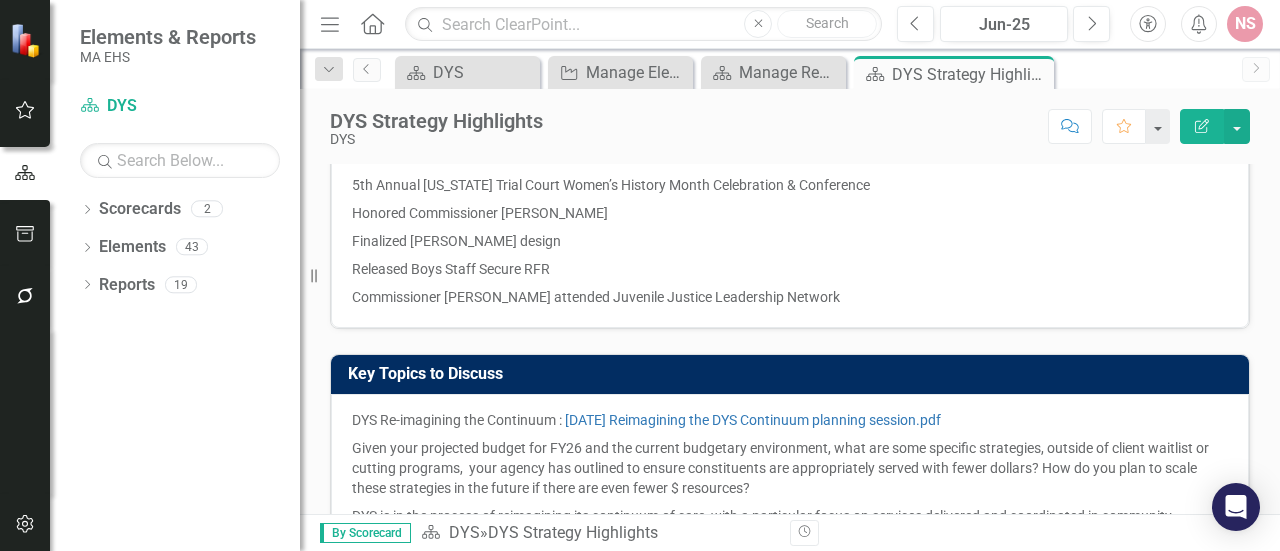 click on "Commissioner [PERSON_NAME] attended Juvenile Justice Leadership Network" at bounding box center [790, 295] 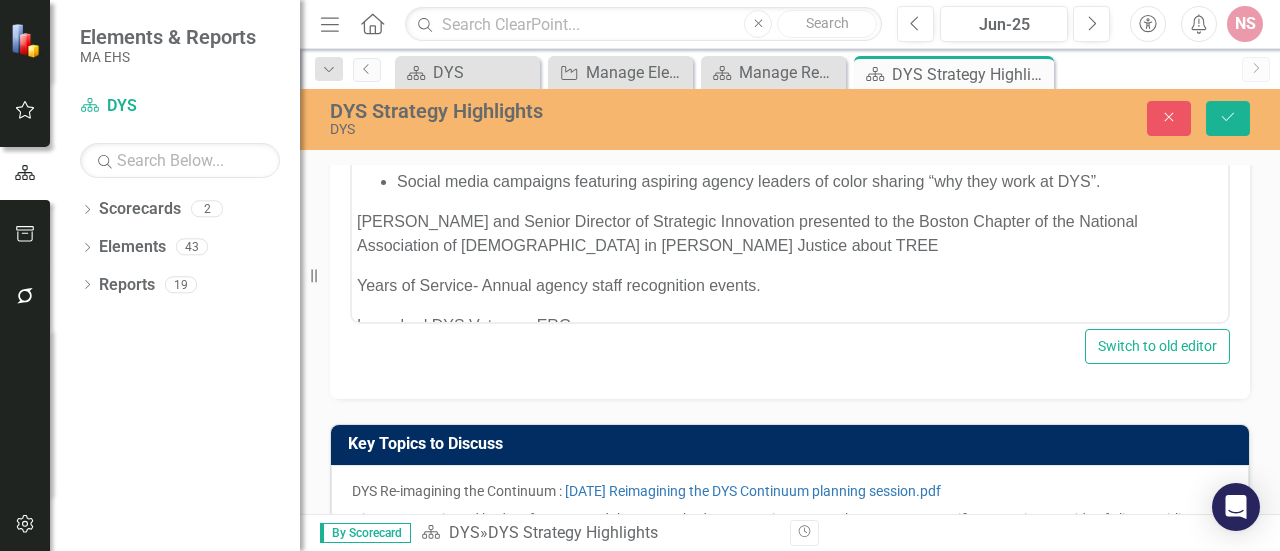 scroll, scrollTop: 0, scrollLeft: 0, axis: both 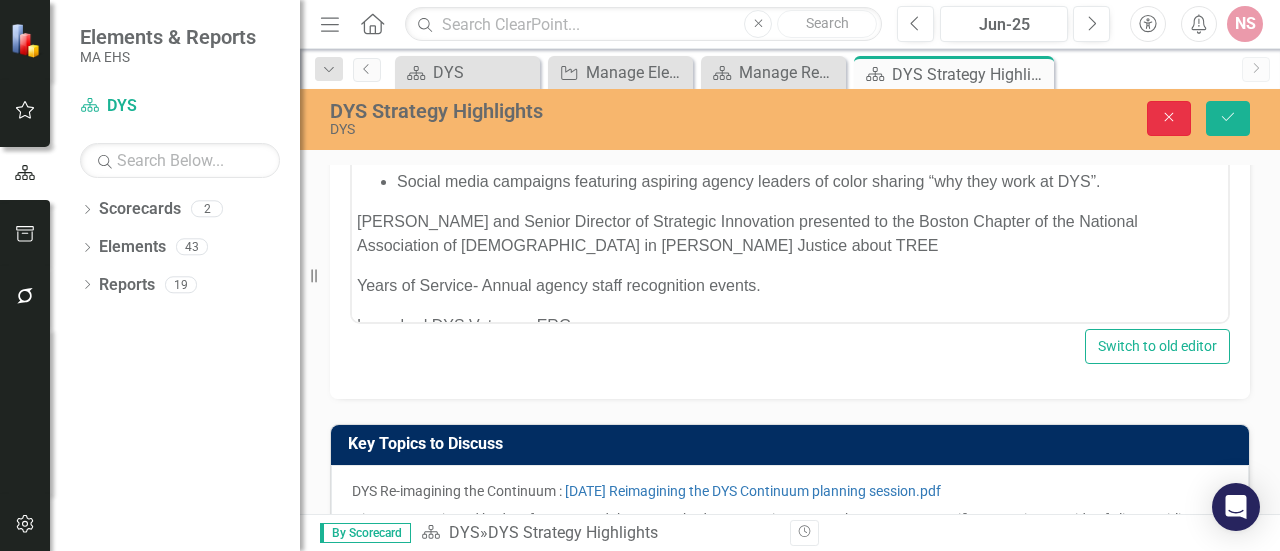 click on "Close" 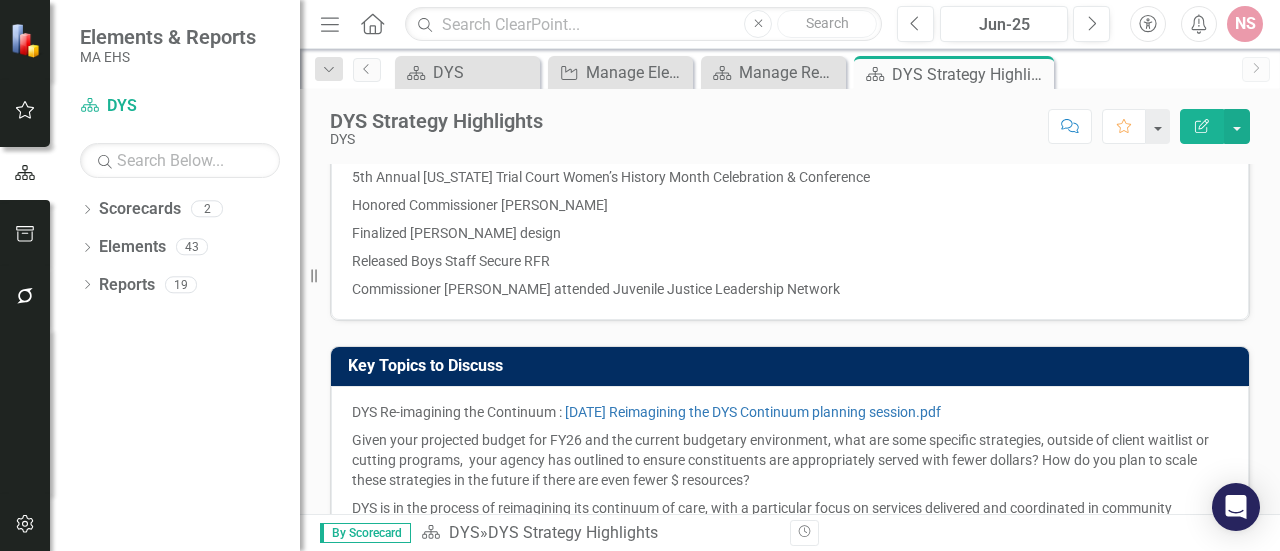 scroll, scrollTop: 302, scrollLeft: 0, axis: vertical 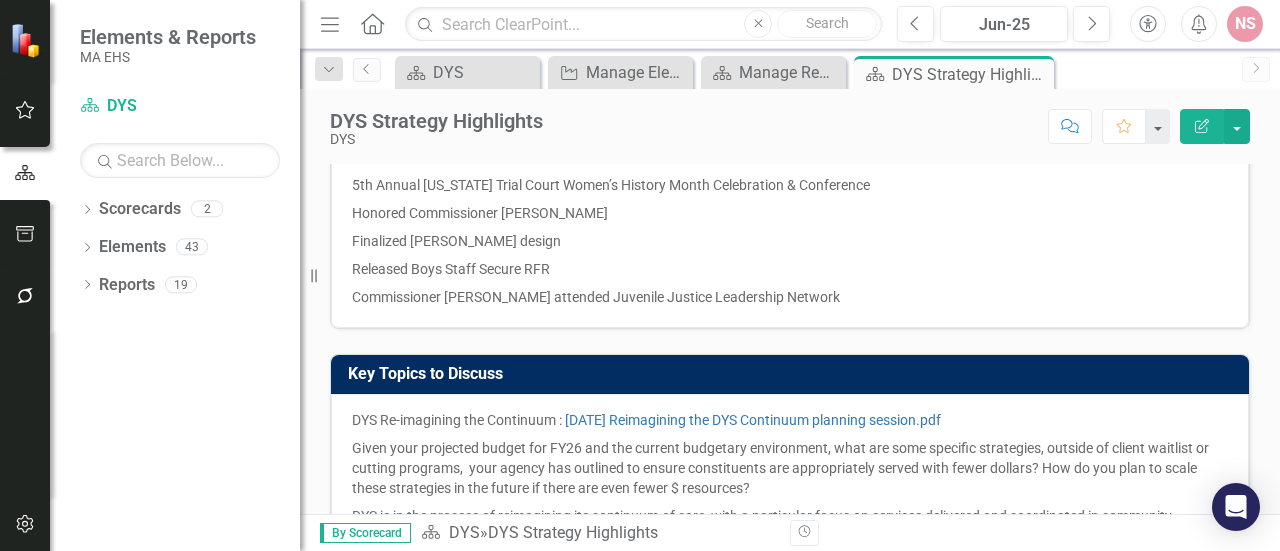 click on "Edit Report" 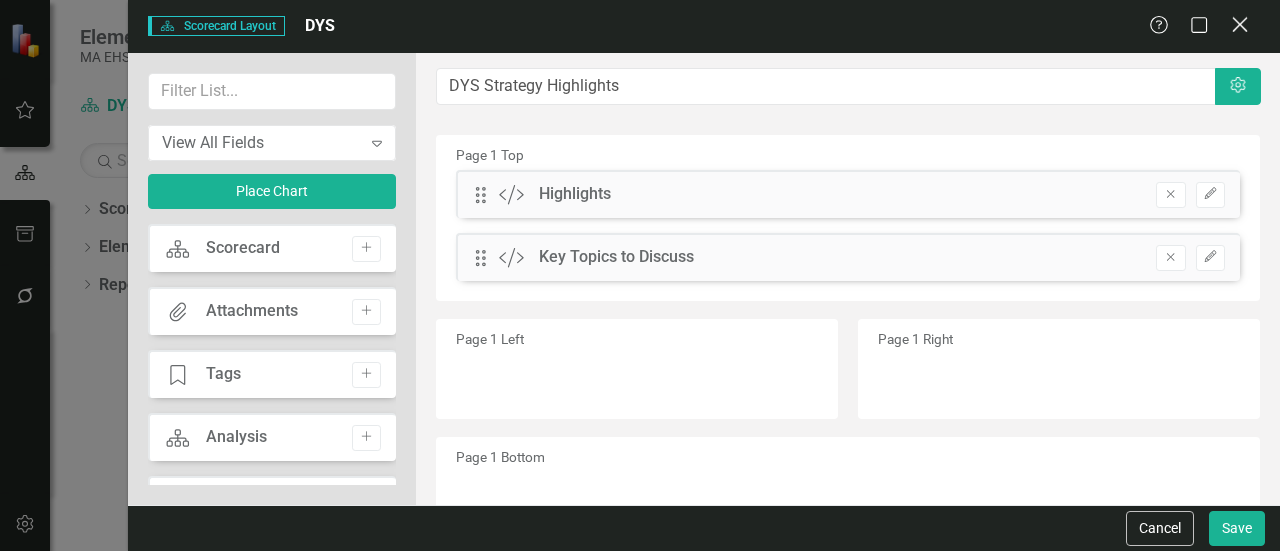 click on "Close" 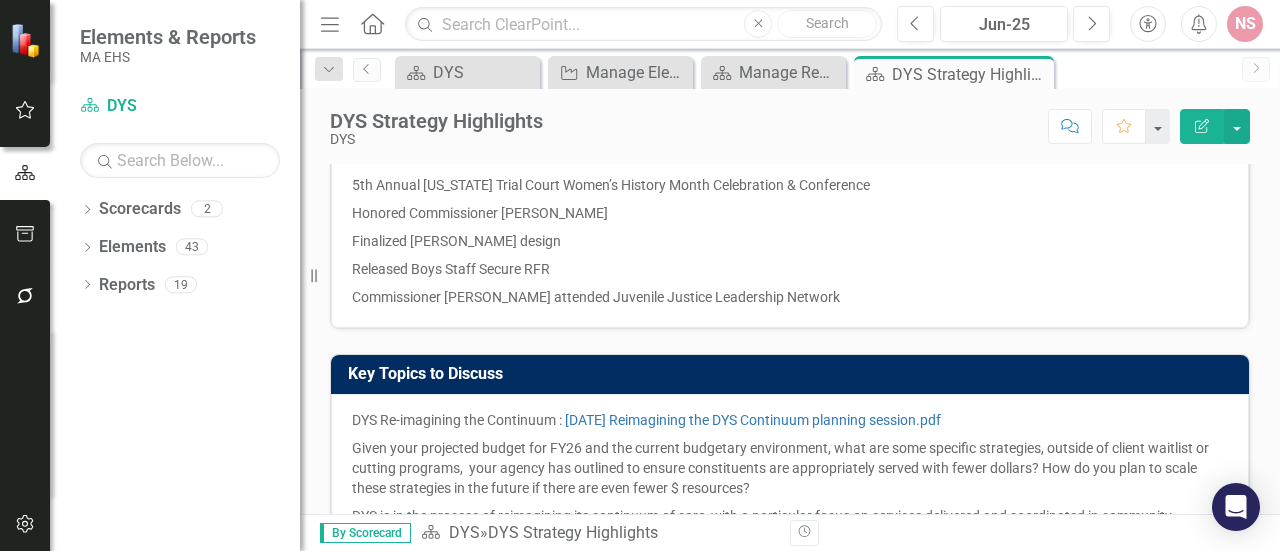 click on "Commissioner [PERSON_NAME] attended Juvenile Justice Leadership Network" at bounding box center (790, 295) 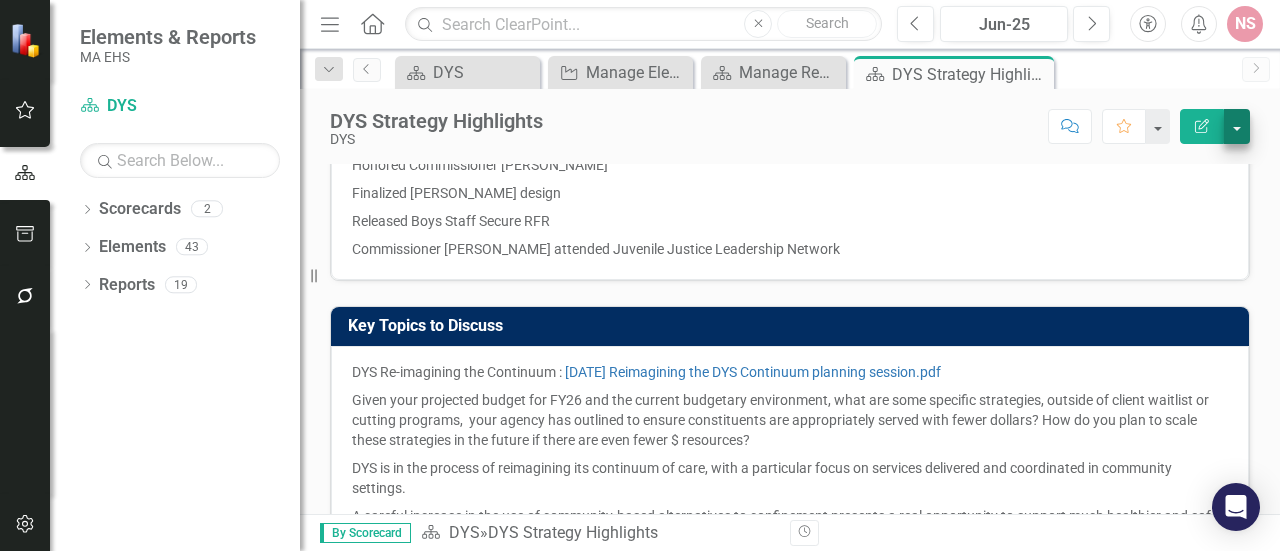 drag, startPoint x: 774, startPoint y: 247, endPoint x: 1242, endPoint y: 125, distance: 483.64035 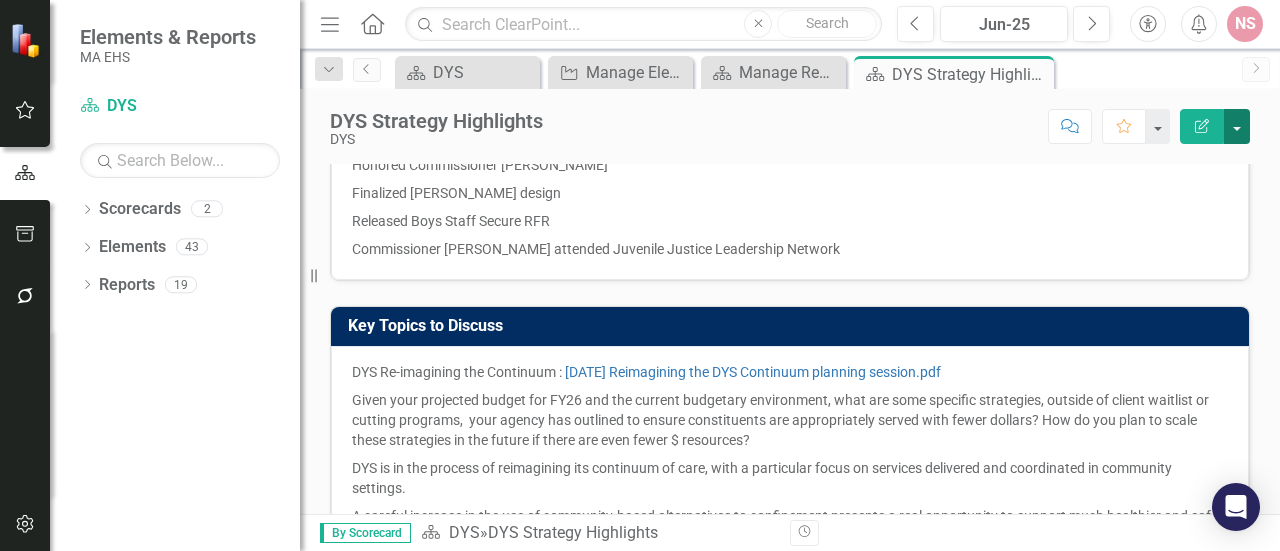 click at bounding box center [1237, 126] 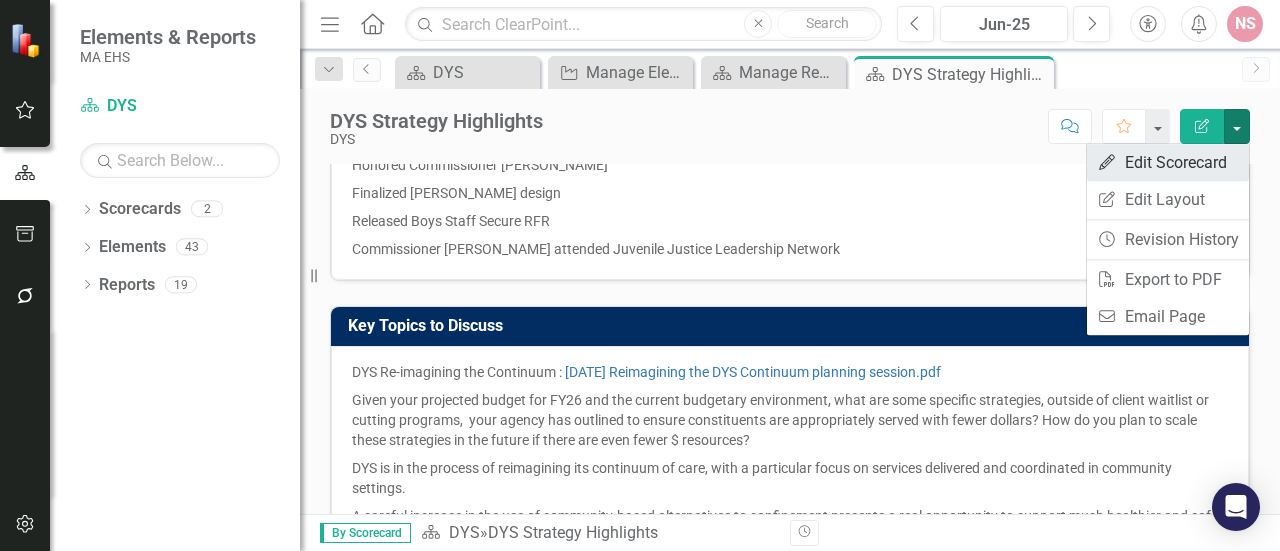 click on "Edit Edit Scorecard" at bounding box center (1168, 162) 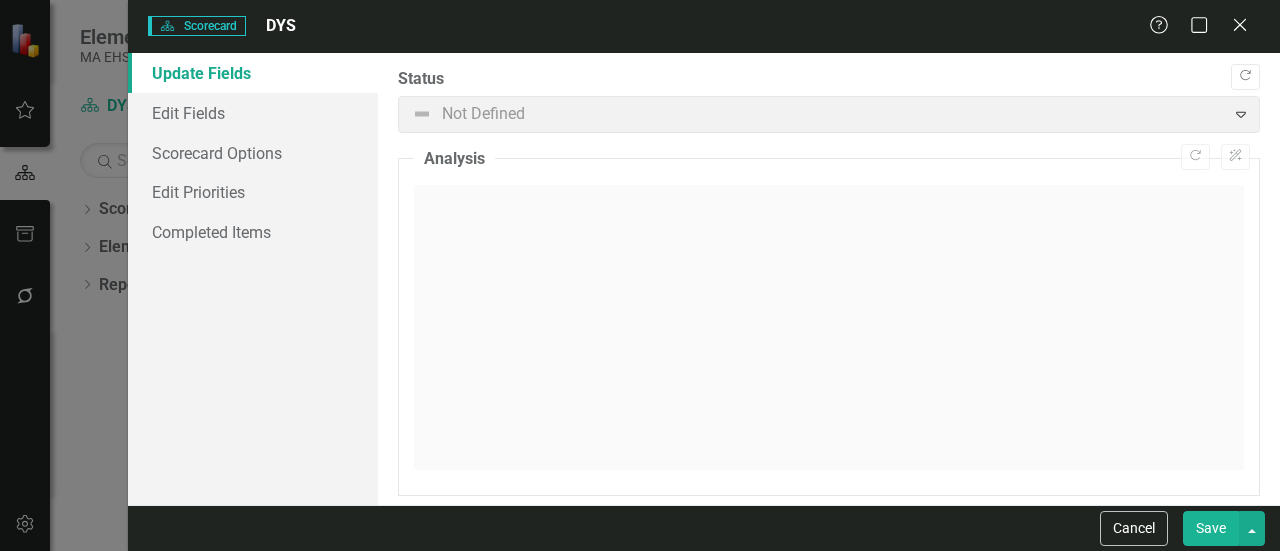 click at bounding box center (829, 327) 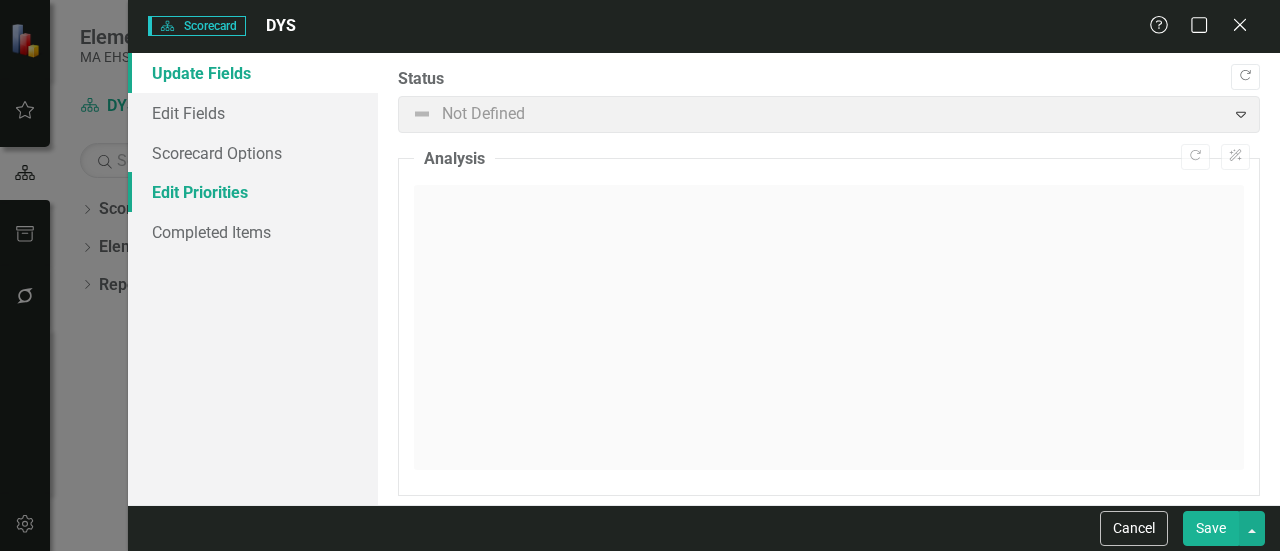 click on "Edit Priorities" at bounding box center (253, 192) 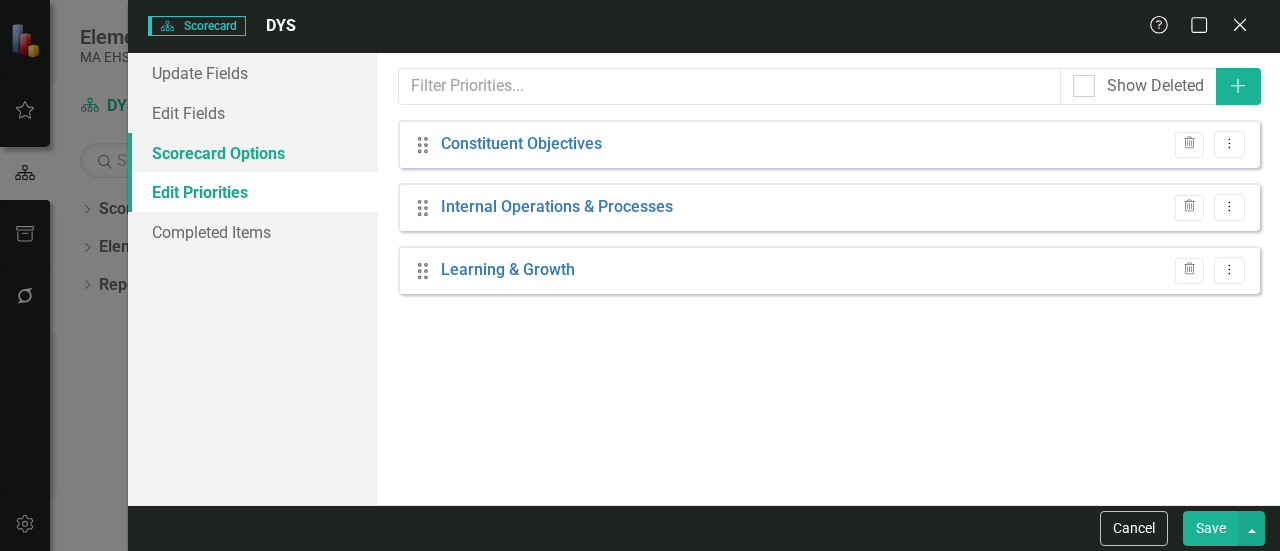 click on "Scorecard Options" at bounding box center [253, 153] 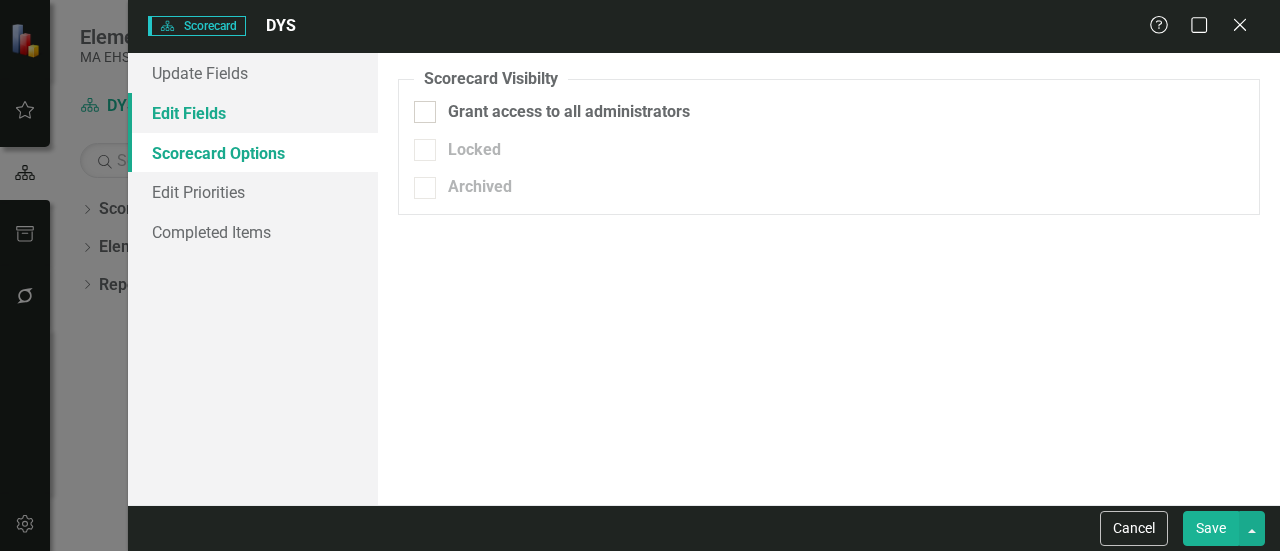 click on "Edit Fields" at bounding box center (253, 113) 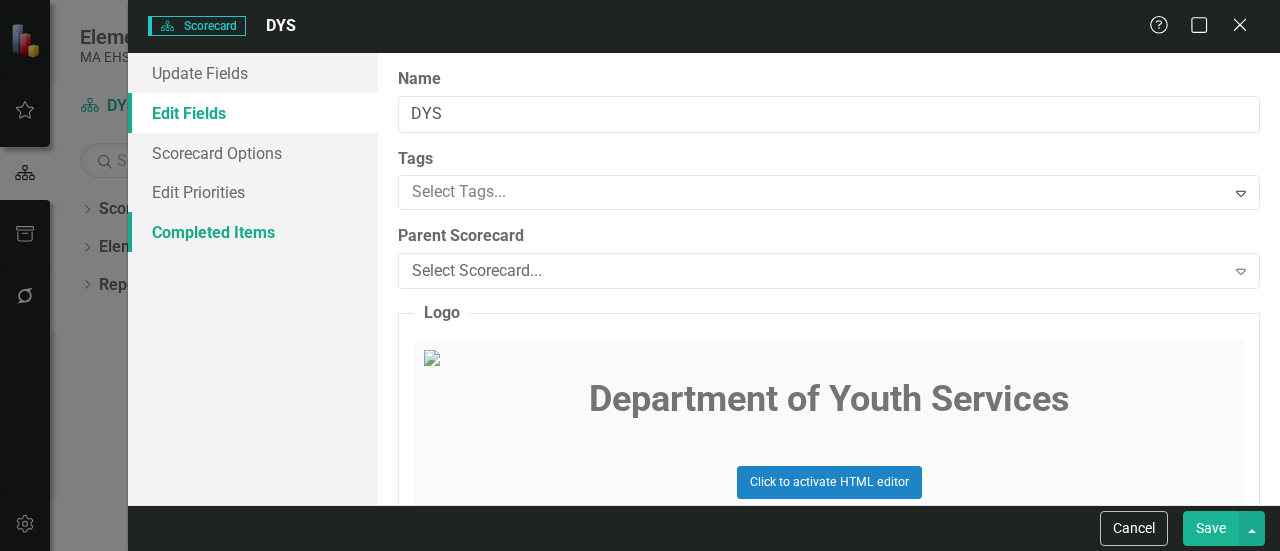 click on "Completed Items" at bounding box center (253, 232) 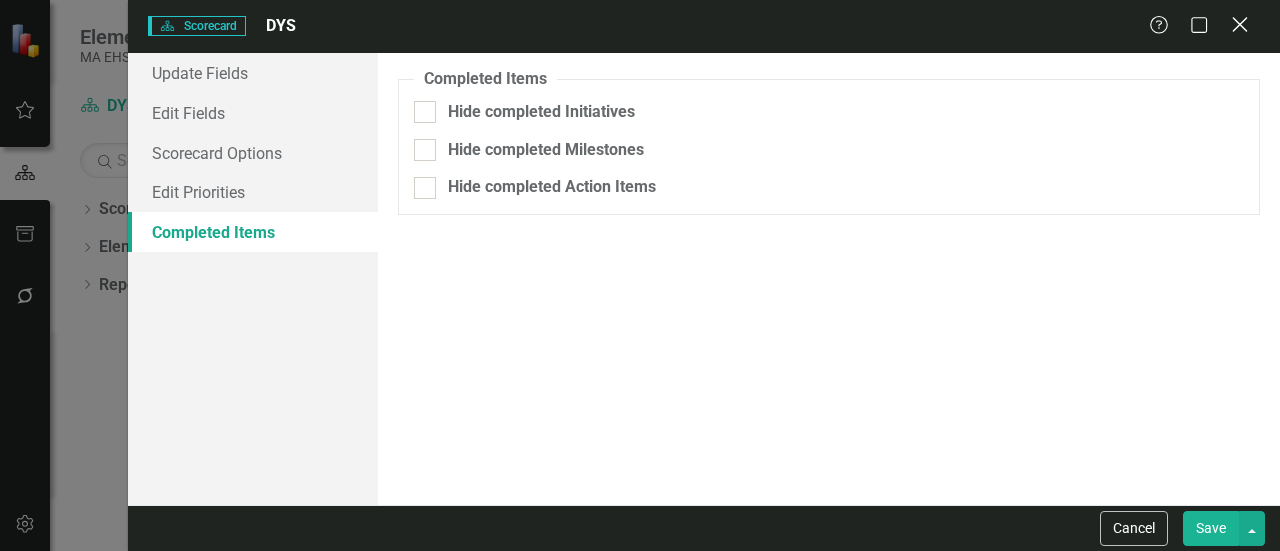 click on "Close" 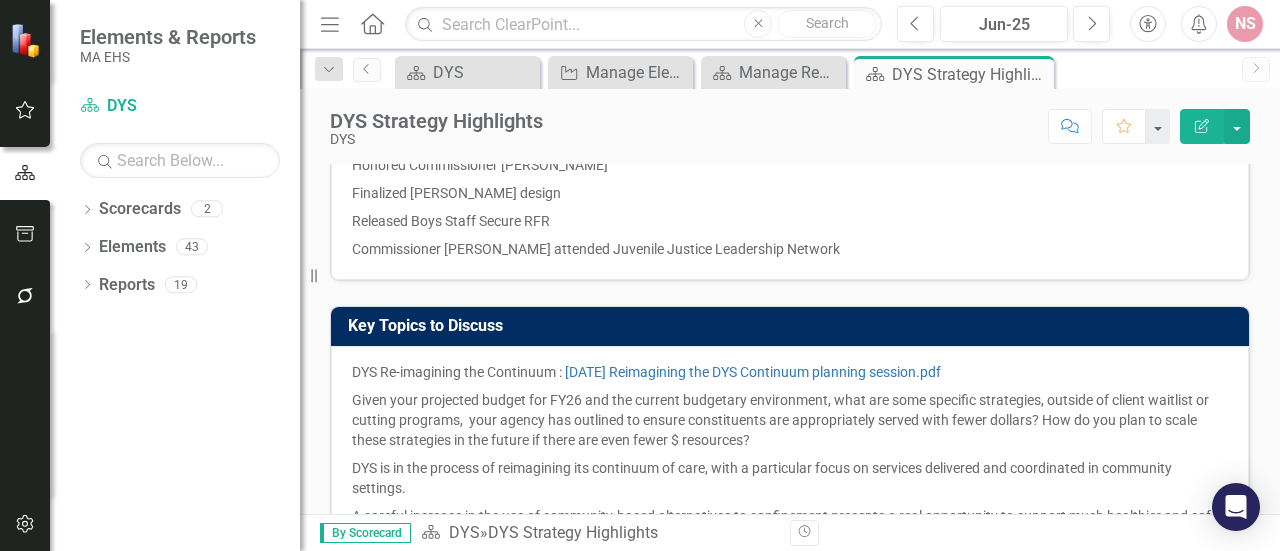 click on "Edit Report" at bounding box center (1202, 126) 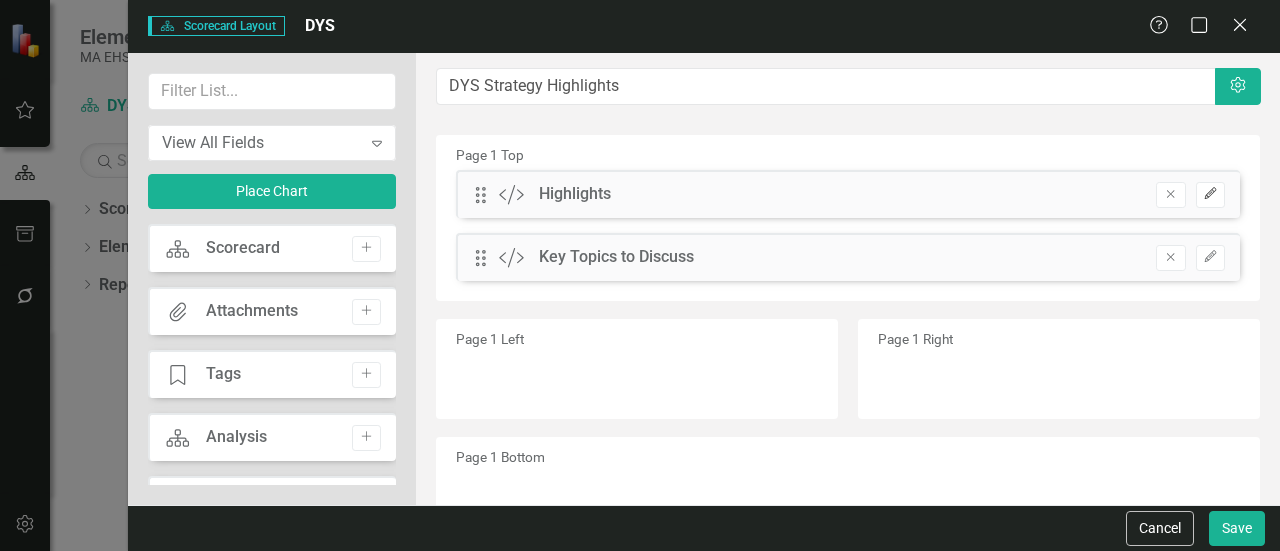 click on "Edit" 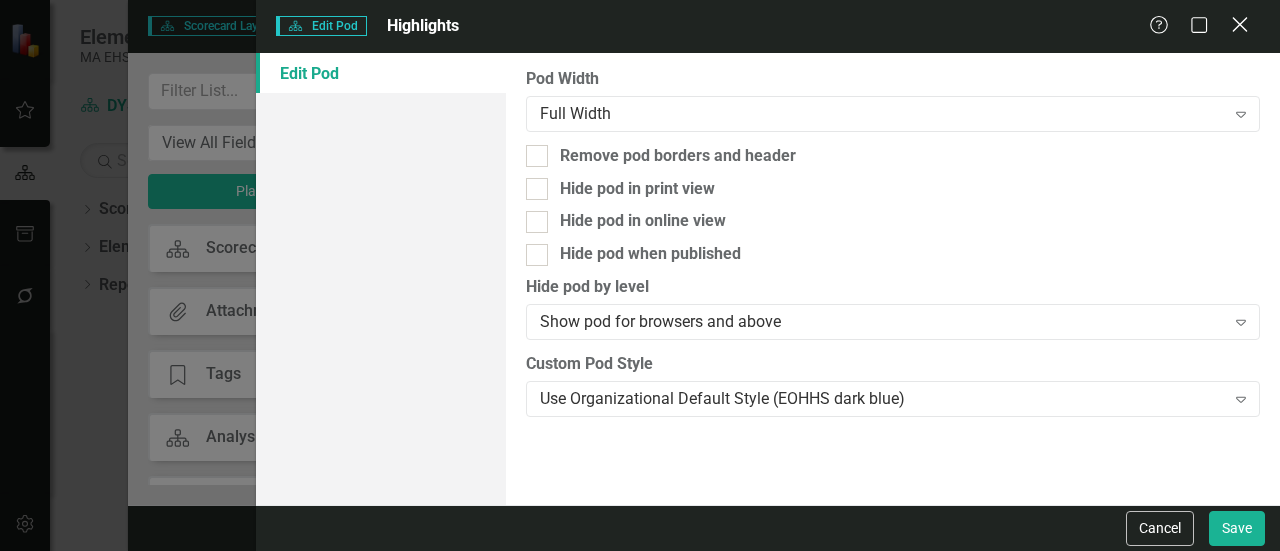 click on "Close" 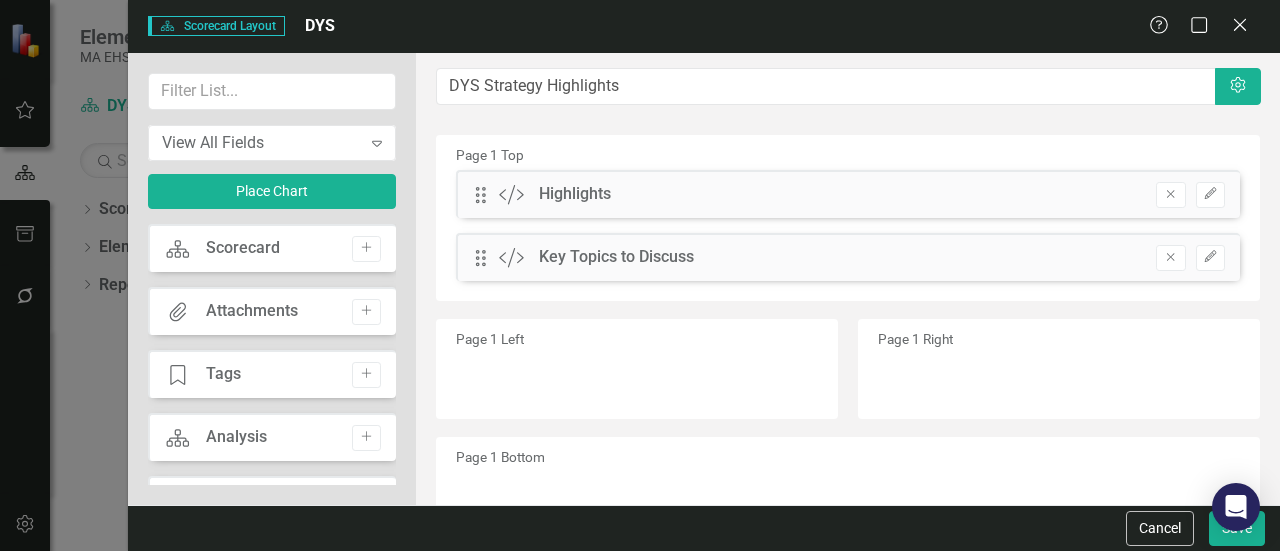 scroll, scrollTop: 87, scrollLeft: 0, axis: vertical 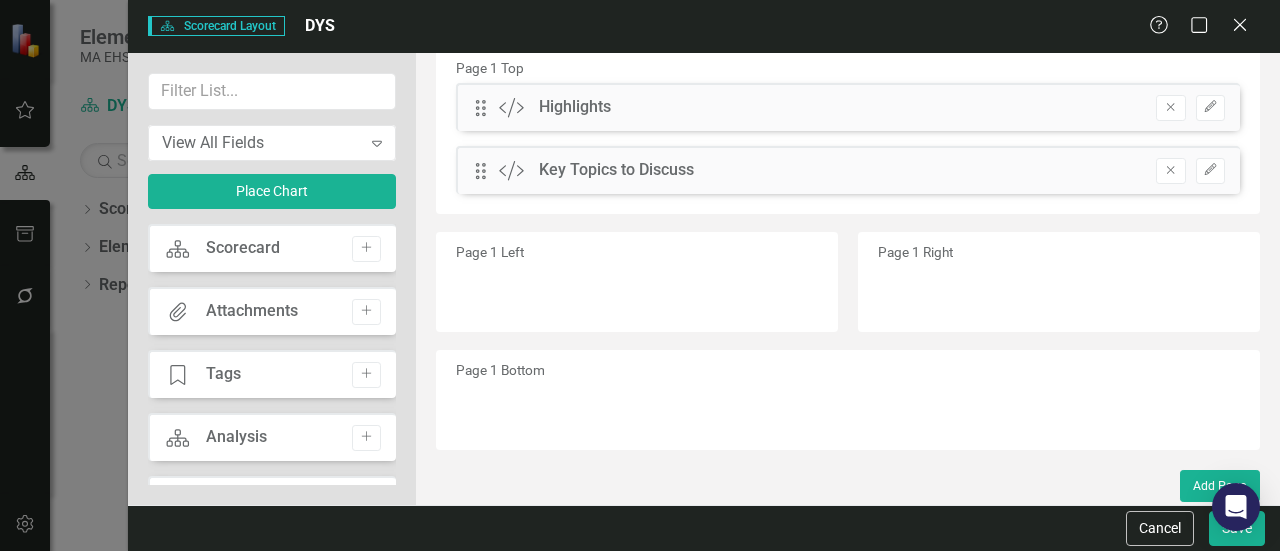 click on "Highlights" at bounding box center (575, 107) 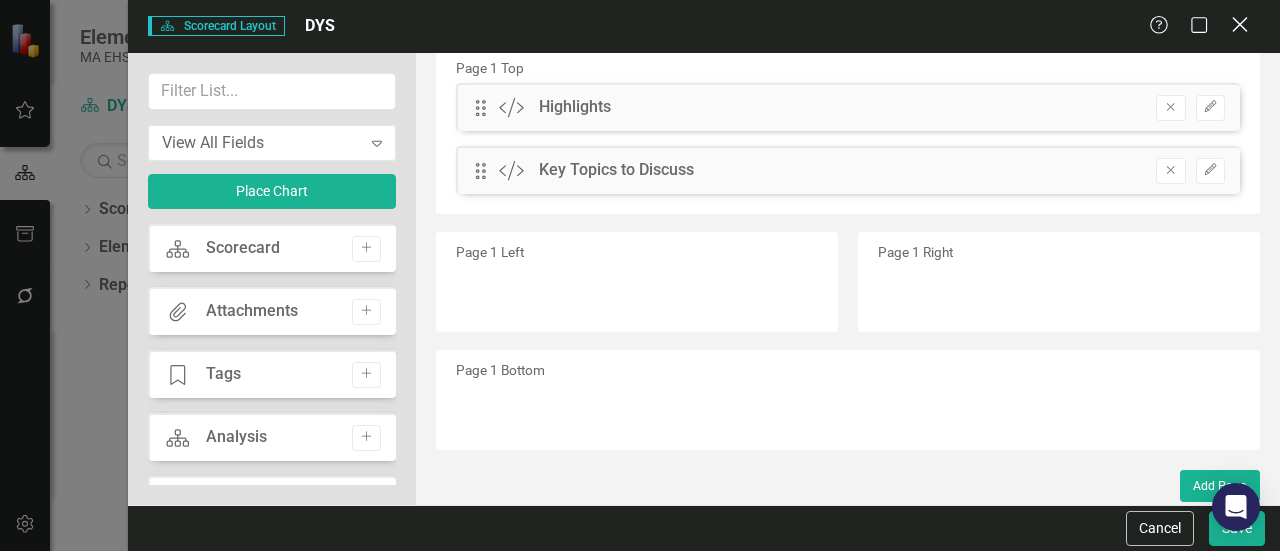 click 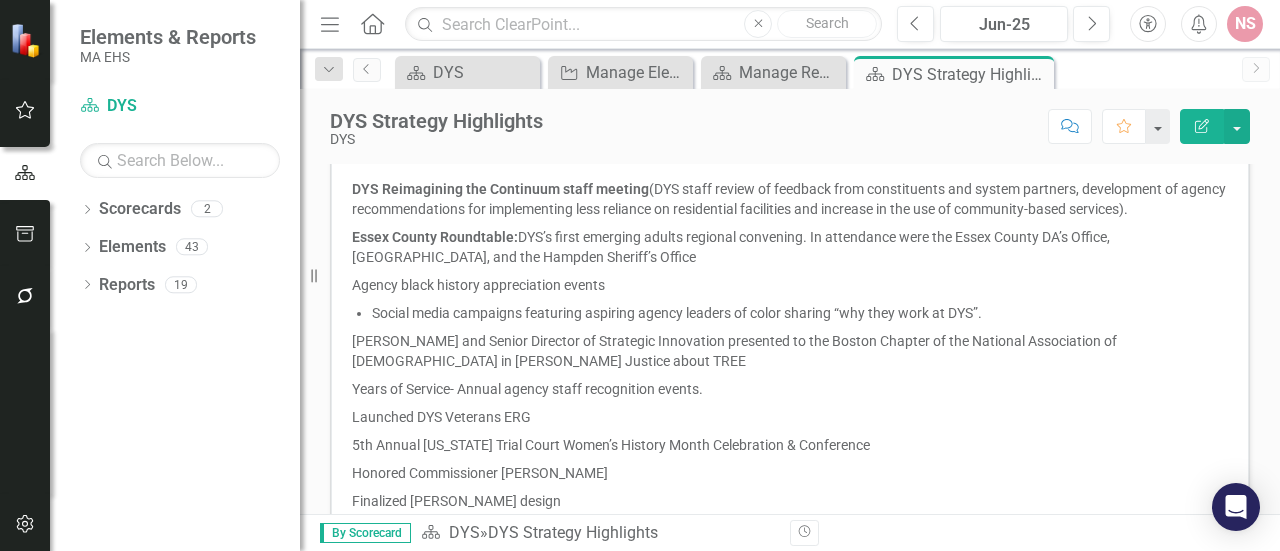 scroll, scrollTop: 0, scrollLeft: 0, axis: both 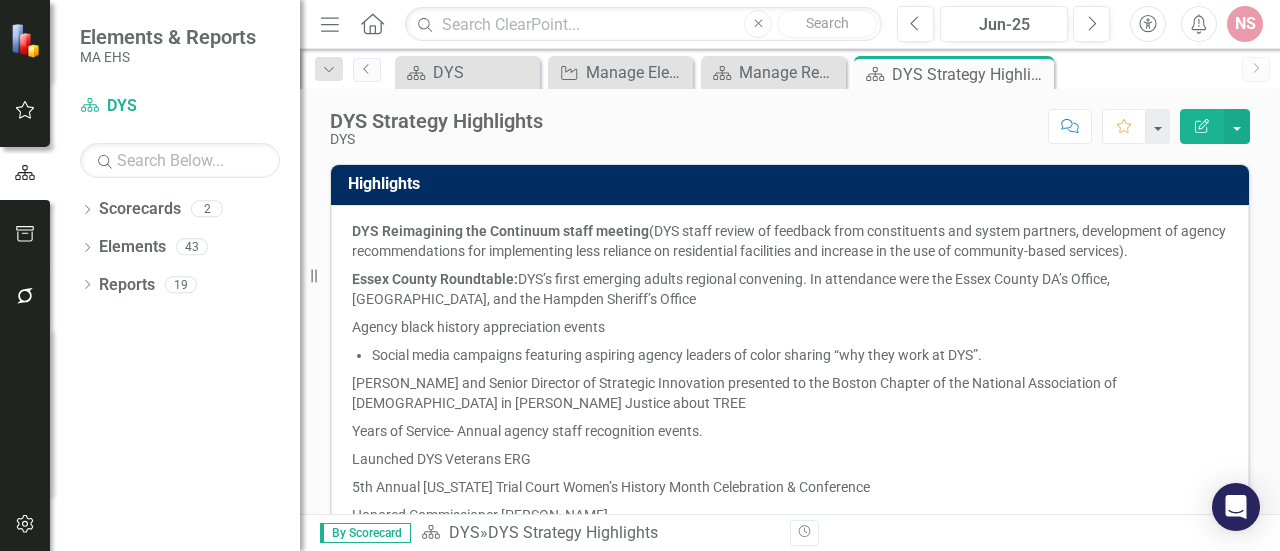 click on "DYS Reimagining the Continuum staff meeting  (DYS staff review of feedback from constituents and system partners, development of agency recommendations for implementing less reliance on residential facilities and increase in the use of community-based services)." at bounding box center [790, 243] 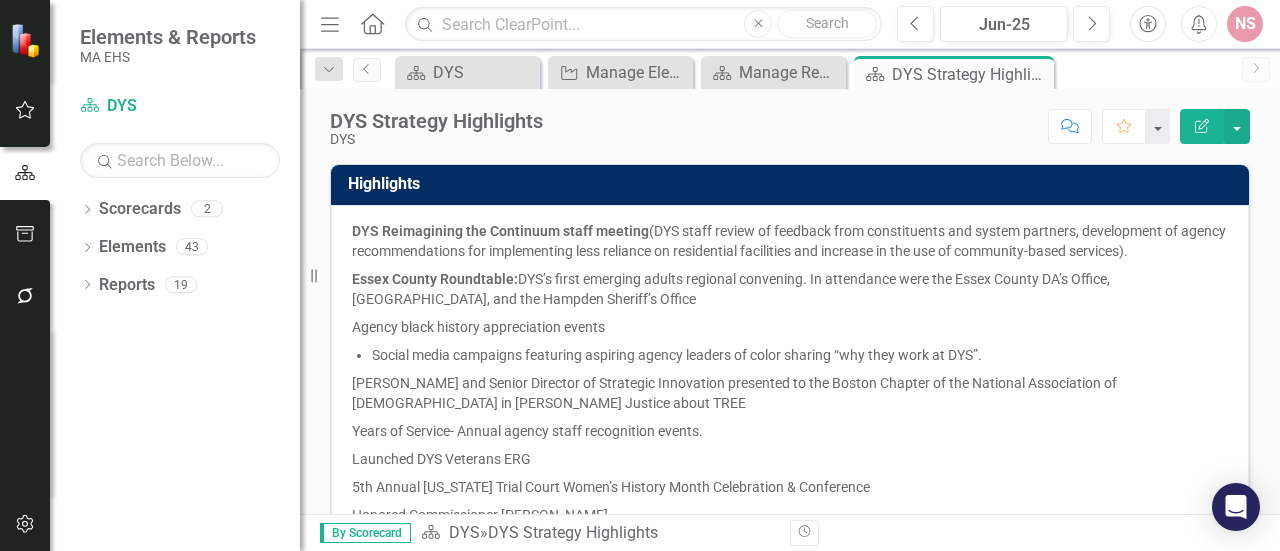 drag, startPoint x: 376, startPoint y: 246, endPoint x: 368, endPoint y: 233, distance: 15.264338 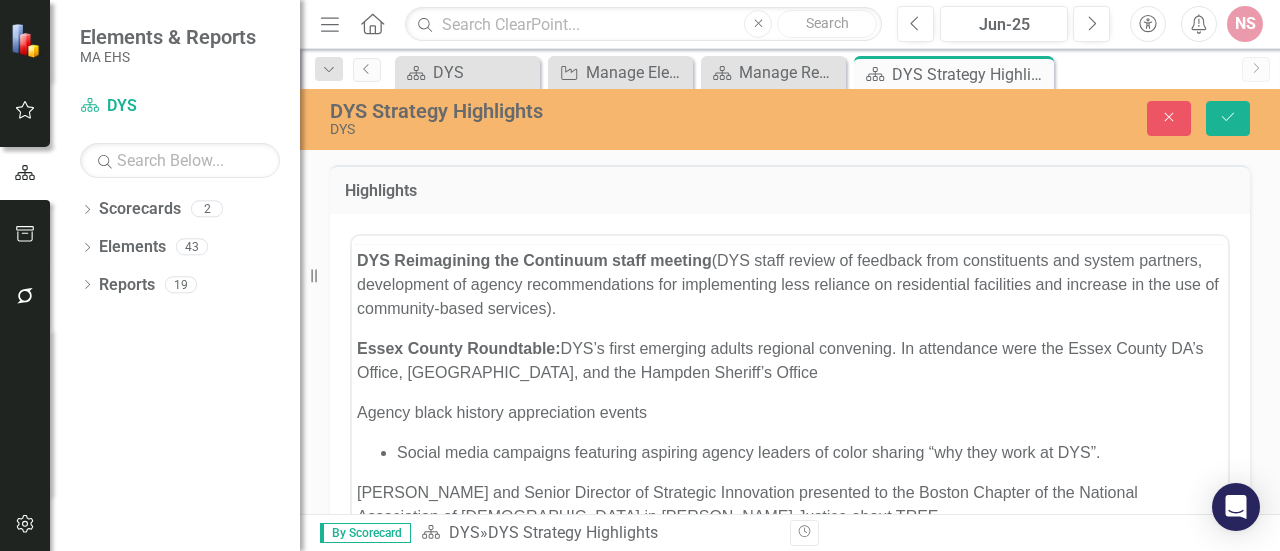 scroll, scrollTop: 0, scrollLeft: 0, axis: both 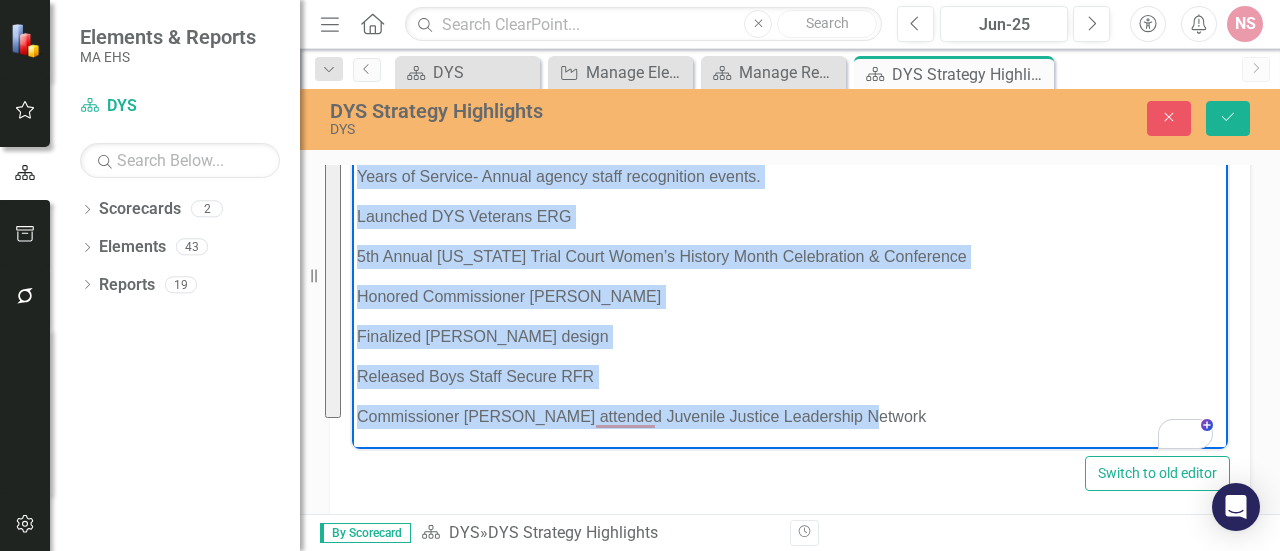 drag, startPoint x: 360, startPoint y: 116, endPoint x: 906, endPoint y: 444, distance: 636.94586 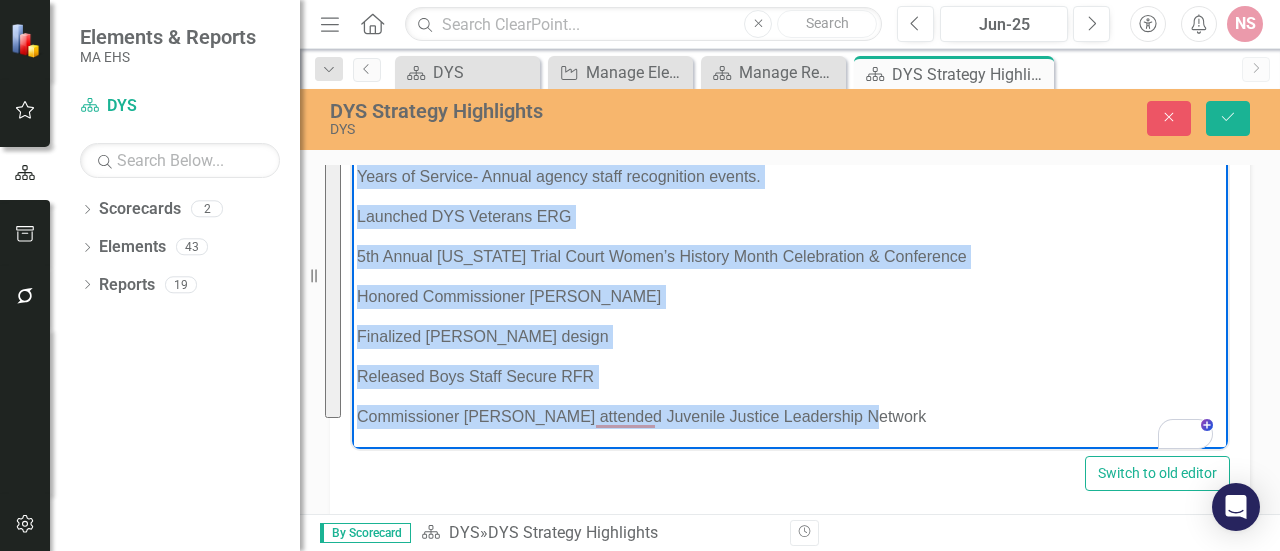 click on "DYS Reimagining the Continuum staff meeting  (DYS staff review of feedback from constituents and system partners, development of agency recommendations for implementing less reliance on residential facilities and increase in the use of community-based services). Essex County Roundtable:  DYS’s first emerging adults regional convening. In attendance were the Essex County DA’s Office, [GEOGRAPHIC_DATA], and the Hampden Sheriff’s Office Agency black history appreciation events Social media campaigns featuring aspiring agency leaders of color sharing “why they work at DYS”. [PERSON_NAME] and Senior Director of Strategic Innovation presented to the Boston Chapter of the National Association of [DEMOGRAPHIC_DATA] in [PERSON_NAME] Justice about TREE Years of Service- Annual agency staff recognition events. Launched DYS Veterans ERG  5th Annual [US_STATE] Trial Court Women’s History Month Celebration & Conference  Honored Commissioner [PERSON_NAME] Finalized [PERSON_NAME] design Released Boys Staff Secure RFR" at bounding box center [790, 156] 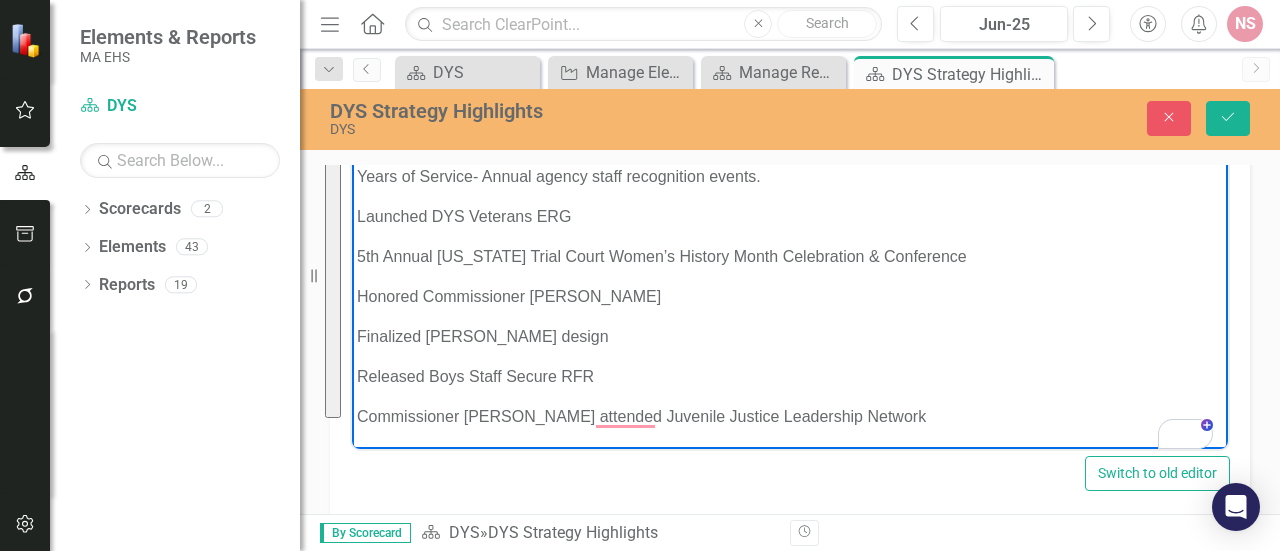 scroll, scrollTop: 0, scrollLeft: 0, axis: both 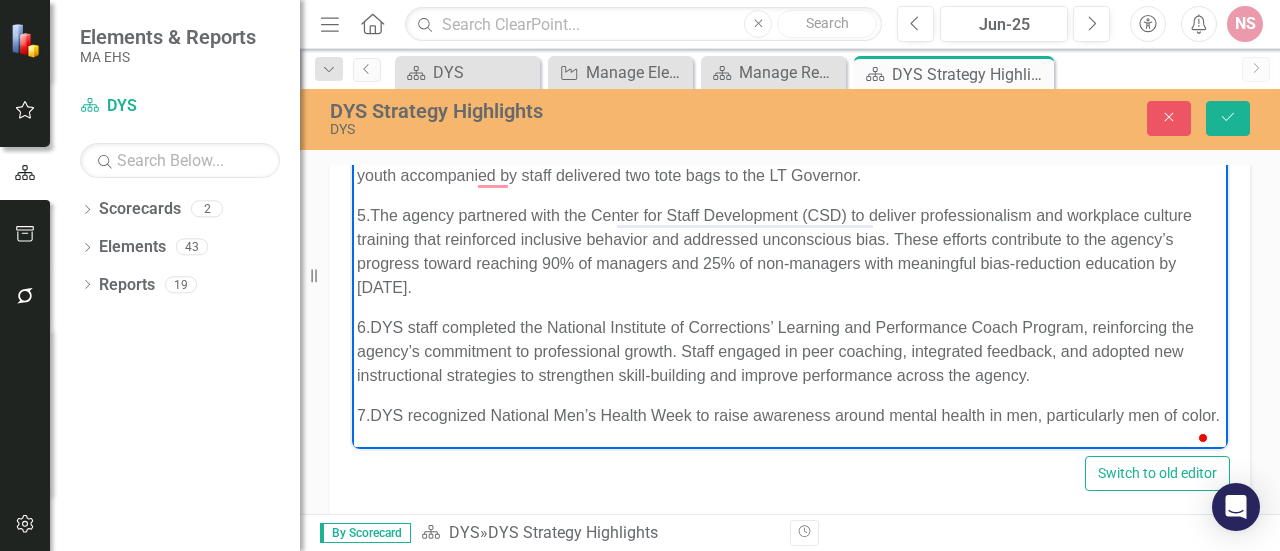 click on "7.        DYS recognized National Men’s Health Week to raise awareness around mental health in men, particularly men of color." at bounding box center [790, 415] 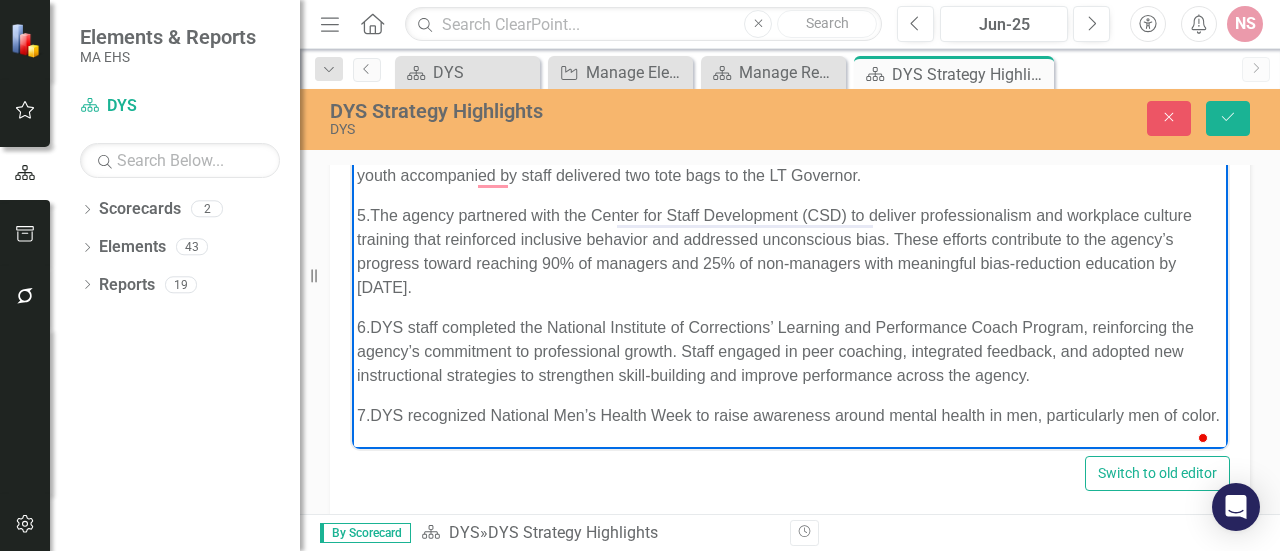 type 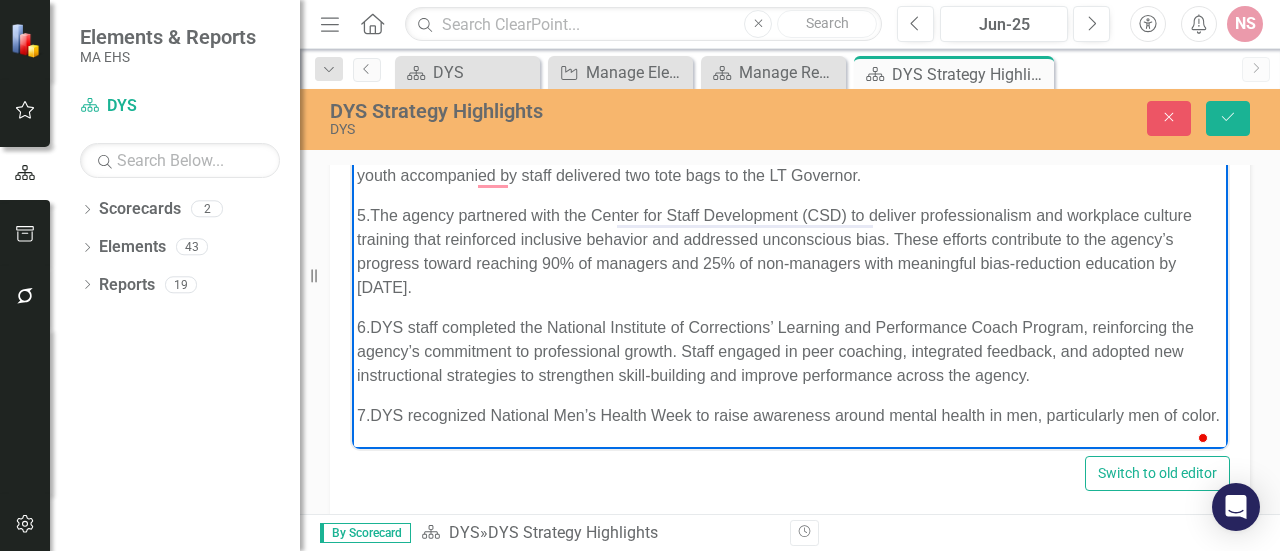 click on "6.       DYS staff completed the National Institute of Corrections’ Learning and Performance Coach Program, reinforcing the agency’s commitment to professional growth. Staff engaged in peer coaching, integrated feedback, and adopted new instructional strategies to strengthen skill-building and improve performance across the agency." at bounding box center (790, 351) 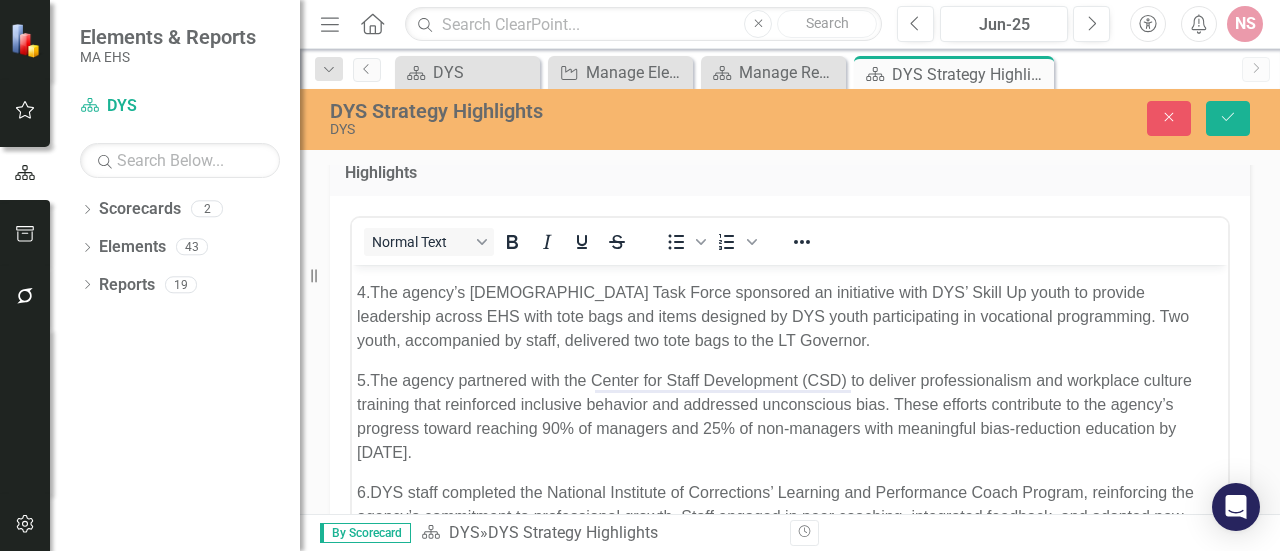 scroll, scrollTop: 0, scrollLeft: 0, axis: both 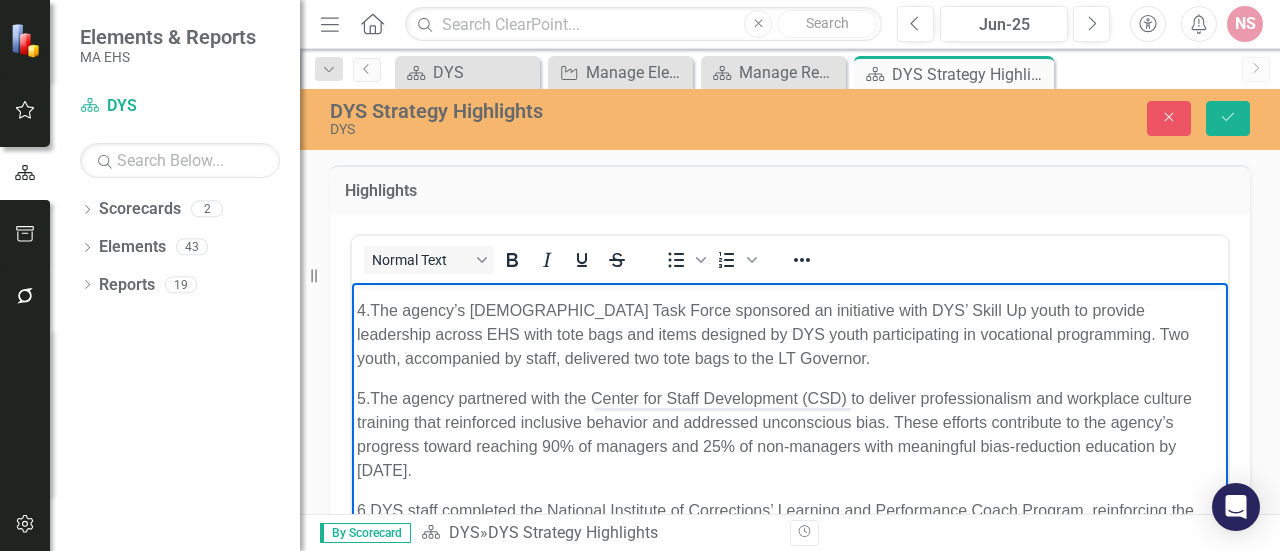 click on "4.        The agency’s [DEMOGRAPHIC_DATA] Task Force sponsored an initiative with DYS’ Skill Up youth to provide leadership across EHS with tote bags and items designed by DYS youth participating in vocational programming. Two youth, accompanied by staff, delivered two tote bags to the LT Governor." at bounding box center [790, 334] 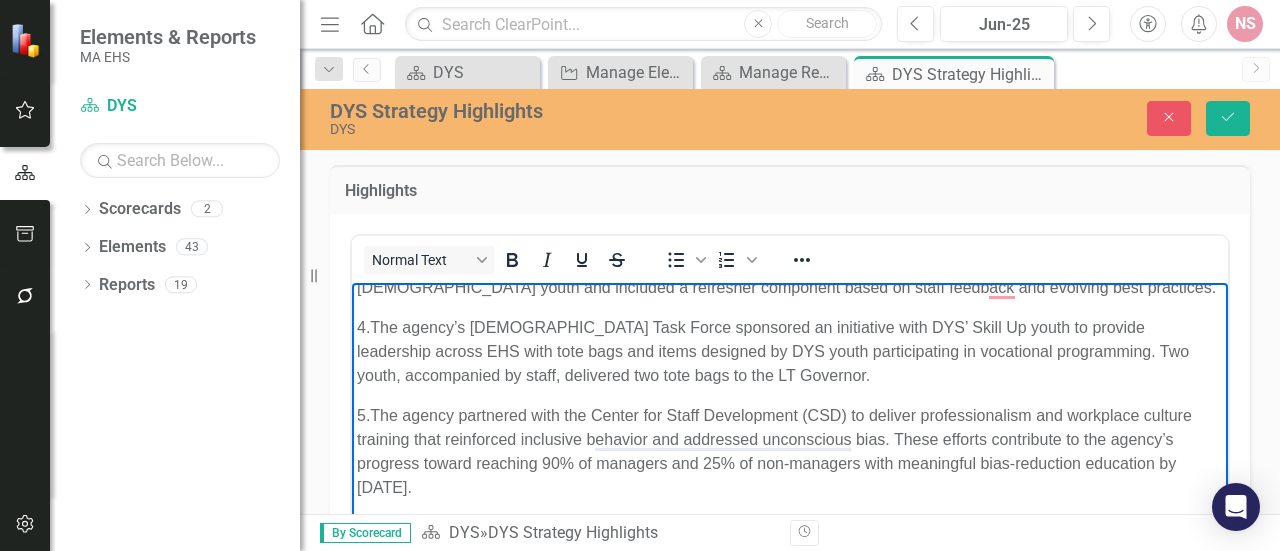 scroll, scrollTop: 234, scrollLeft: 0, axis: vertical 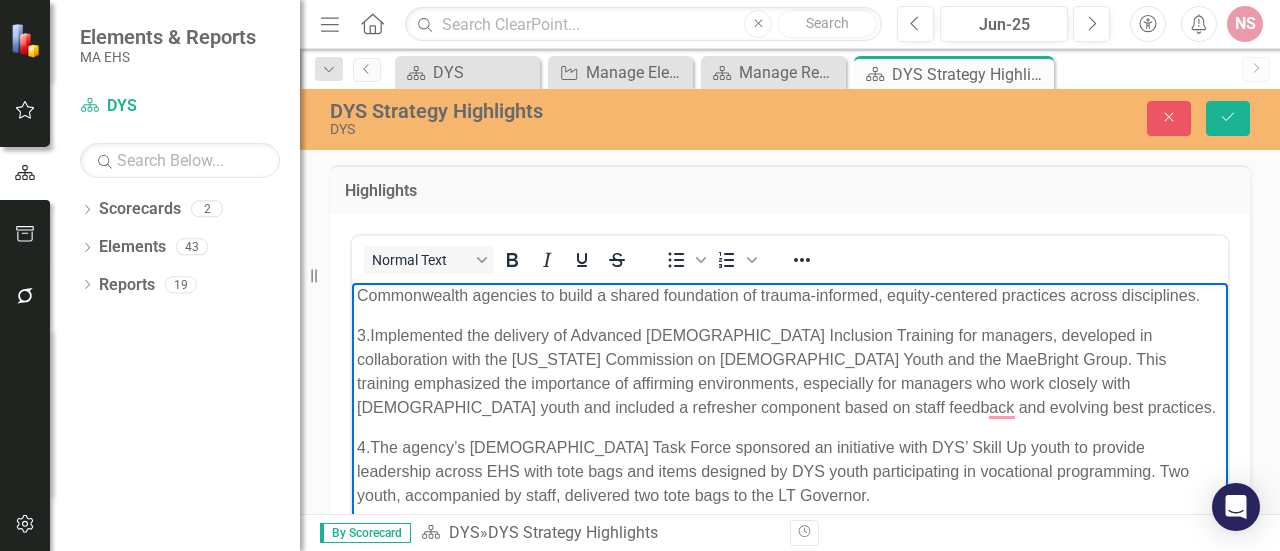click on "3.       Implemented the delivery of Advanced [DEMOGRAPHIC_DATA] Inclusion Training for managers, developed in collaboration with the [US_STATE] Commission on [DEMOGRAPHIC_DATA] Youth and the MaeBright Group. This training emphasized the importance of affirming environments, especially for managers who work closely with [DEMOGRAPHIC_DATA] youth and included a refresher component based on staff feedback and evolving best practices." at bounding box center (790, 371) 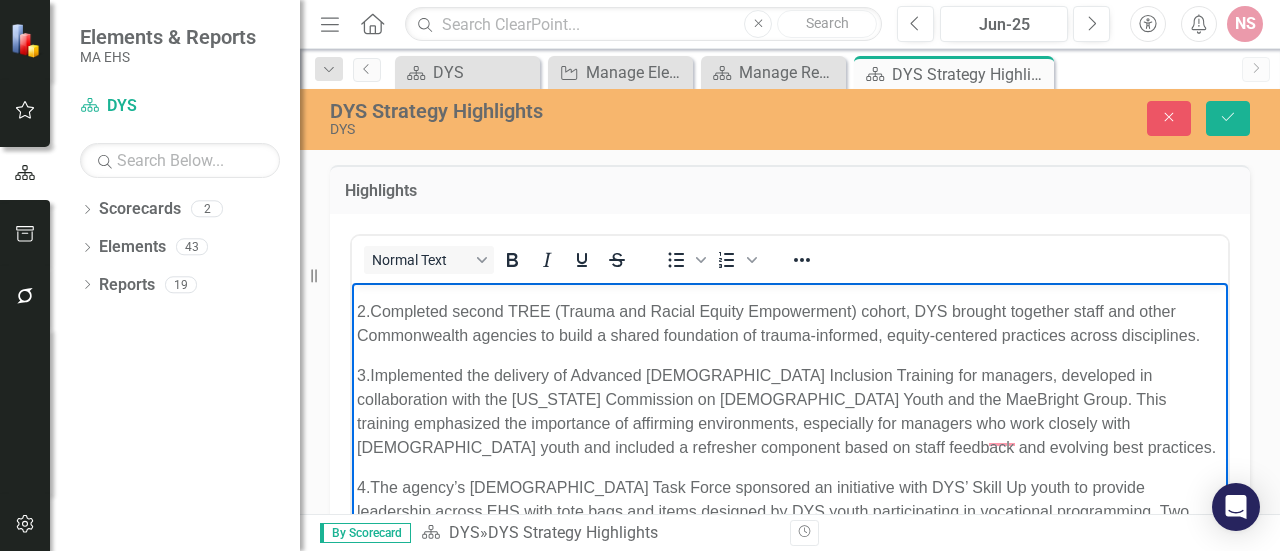 scroll, scrollTop: 116, scrollLeft: 0, axis: vertical 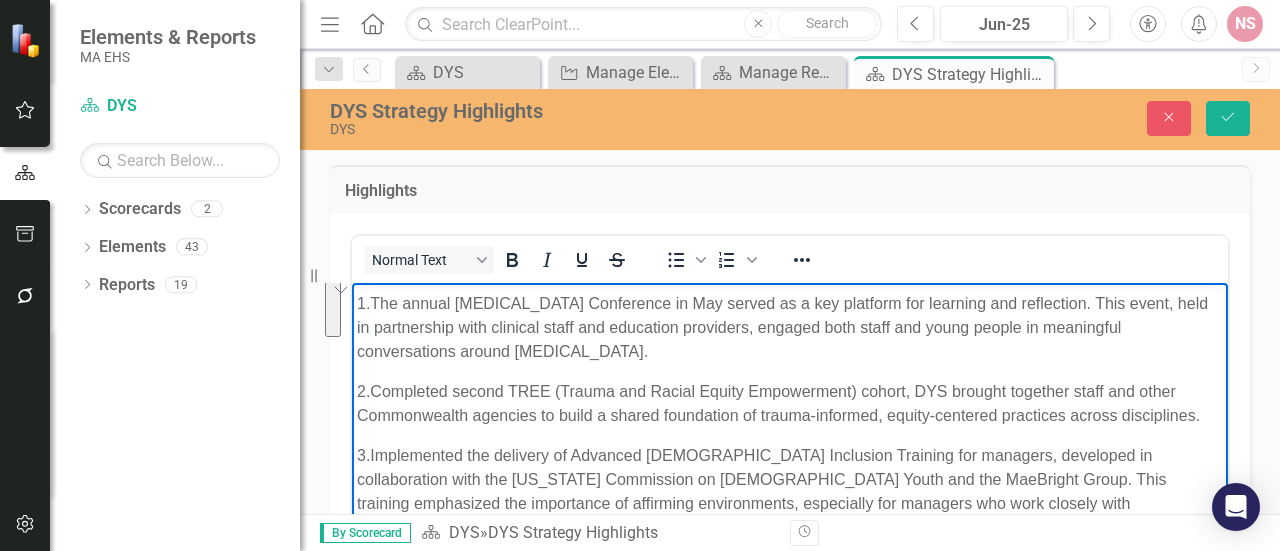 click on "2.       Completed second TREE (Trauma and Racial Equity Empowerment) cohort, DYS brought together staff and other Commonwealth agencies to build a shared foundation of trauma-informed, equity-centered practices across disciplines." at bounding box center (790, 403) 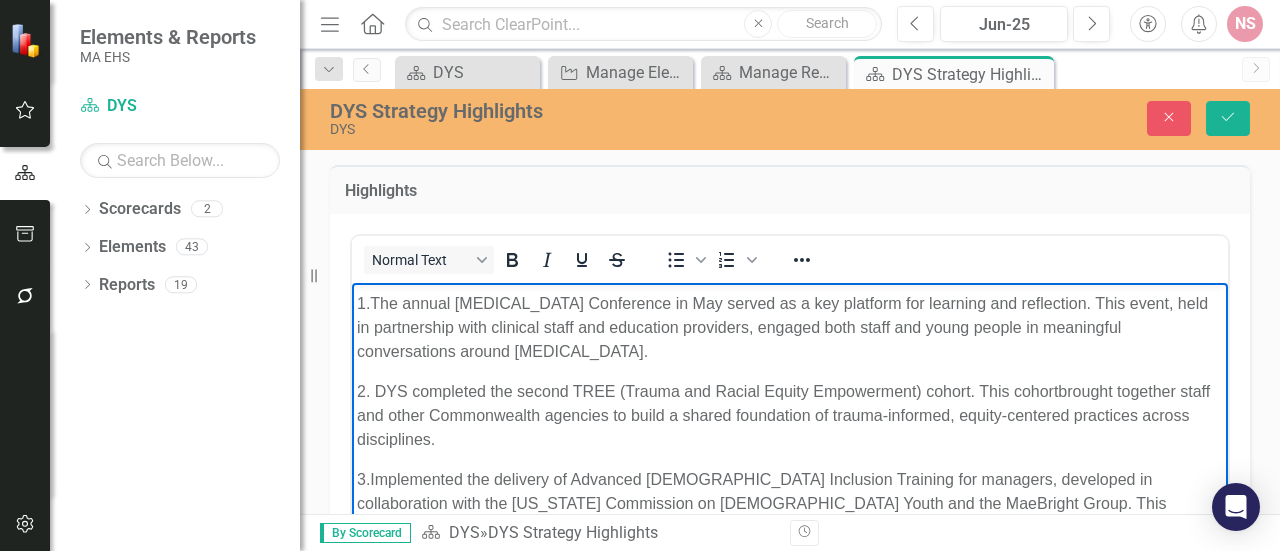 click on "1.       The annual [MEDICAL_DATA] Conference in May served as a key platform for learning and reflection. This event, held in partnership with clinical staff and education providers, engaged both staff and young people in meaningful conversations around [MEDICAL_DATA]." at bounding box center (790, 327) 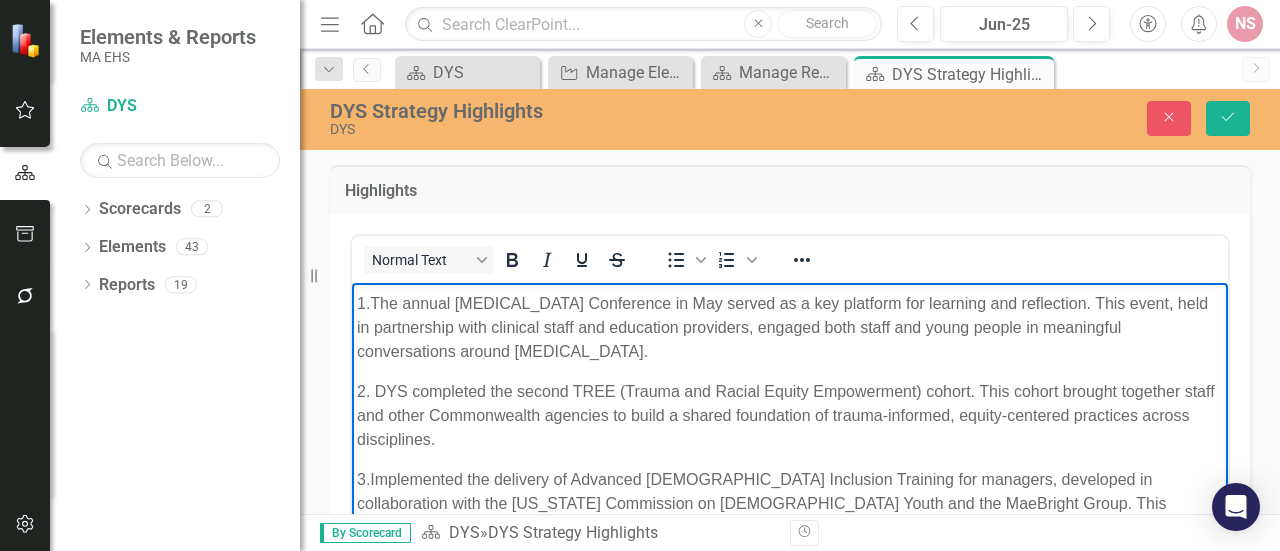 click on "1.The annual [MEDICAL_DATA] Conference in May served as a key platform for learning and reflection. This event, held in partnership with clinical staff and education providers, engaged both staff and young people in meaningful conversations around [MEDICAL_DATA]." at bounding box center (790, 327) 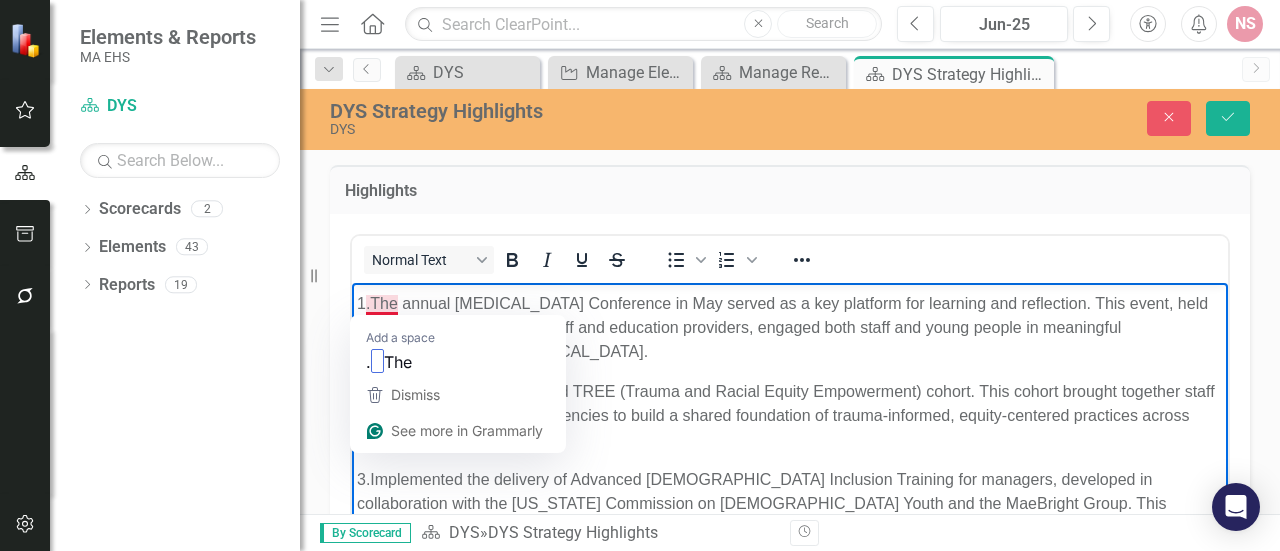 click on "1.The annual [MEDICAL_DATA] Conference in May served as a key platform for learning and reflection. This event, held in partnership with clinical staff and education providers, engaged both staff and young people in meaningful conversations around [MEDICAL_DATA]." at bounding box center (790, 327) 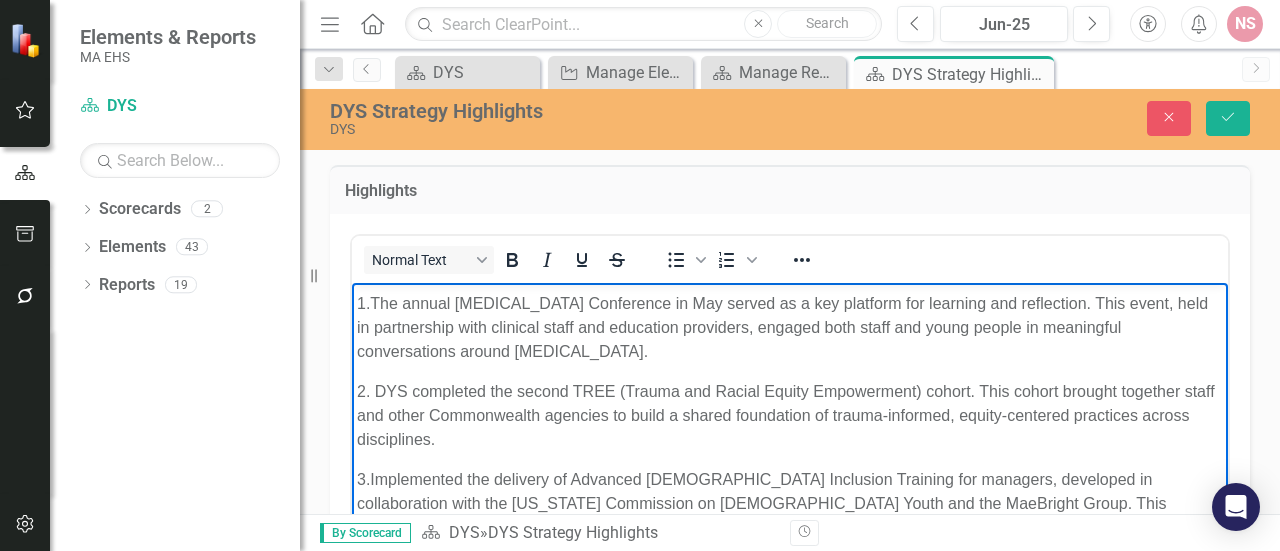 click on "1.The annual [MEDICAL_DATA] Conference in May served as a key platform for learning and reflection. This event, held in partnership with clinical staff and education providers, engaged both staff and young people in meaningful conversations around [MEDICAL_DATA]." at bounding box center (790, 327) 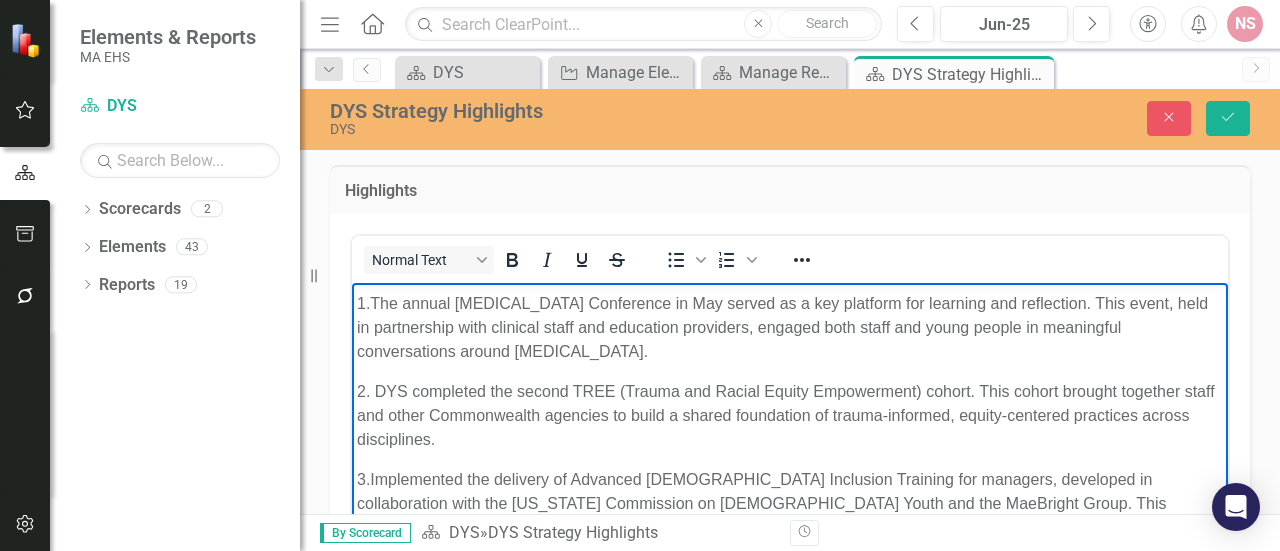 click on "3.  Implemented the delivery of Advanced [DEMOGRAPHIC_DATA] Inclusion Training for managers, developed in collaboration with the [US_STATE] Commission on [DEMOGRAPHIC_DATA] Youth and the MaeBright Group. This training emphasized the importance of affirming environments, especially for managers who work closely with [DEMOGRAPHIC_DATA] youth and included a refresher component based on staff feedback and evolving best practices." at bounding box center [790, 515] 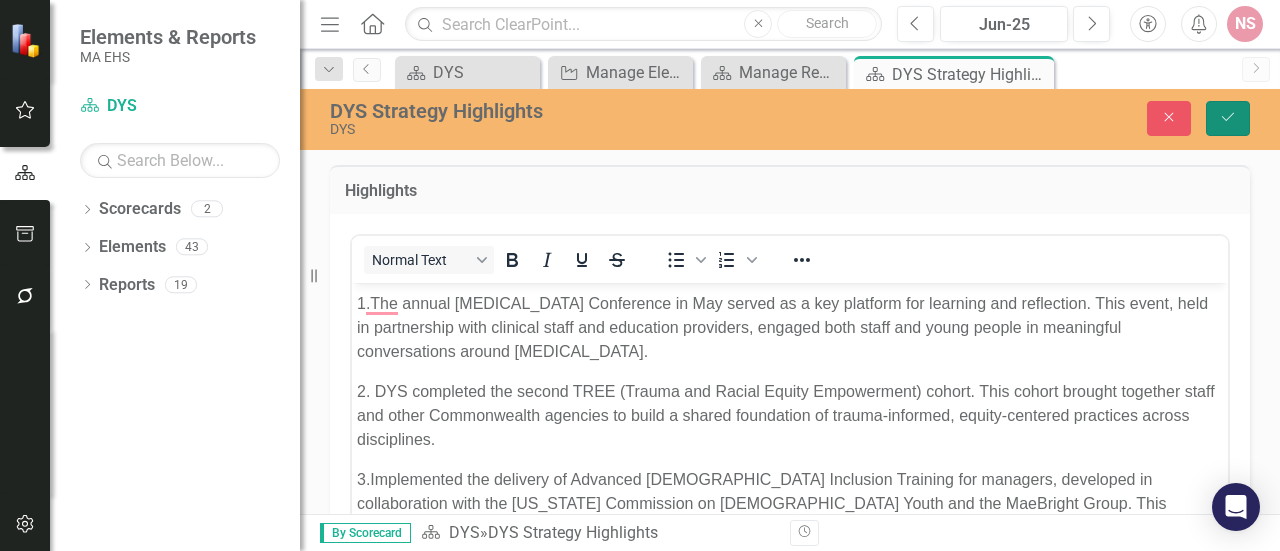 click on "Save" 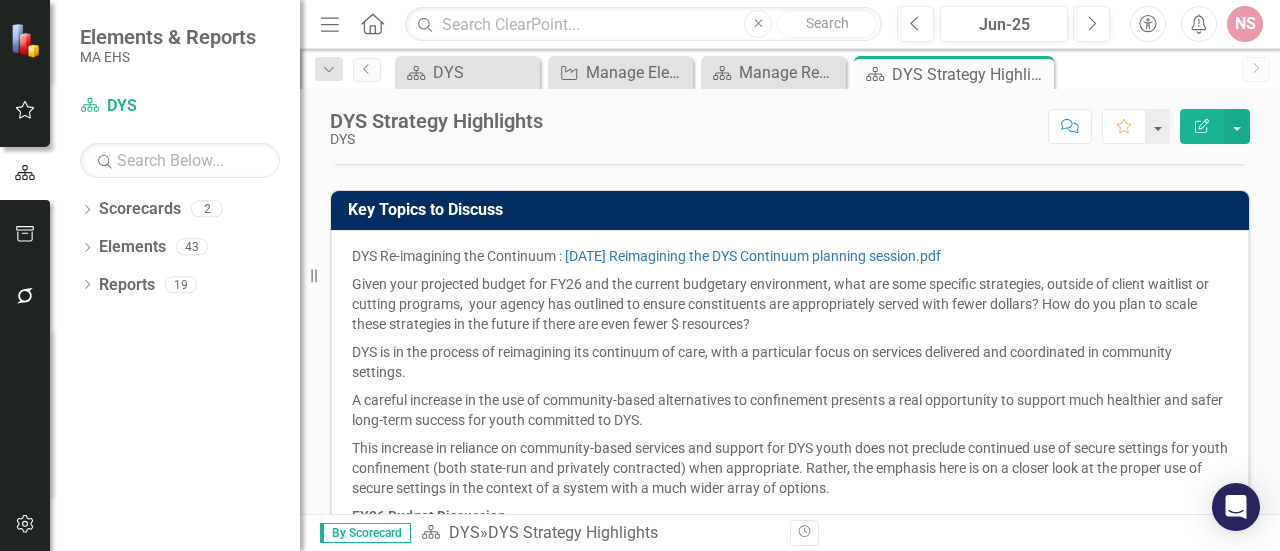 scroll, scrollTop: 544, scrollLeft: 0, axis: vertical 